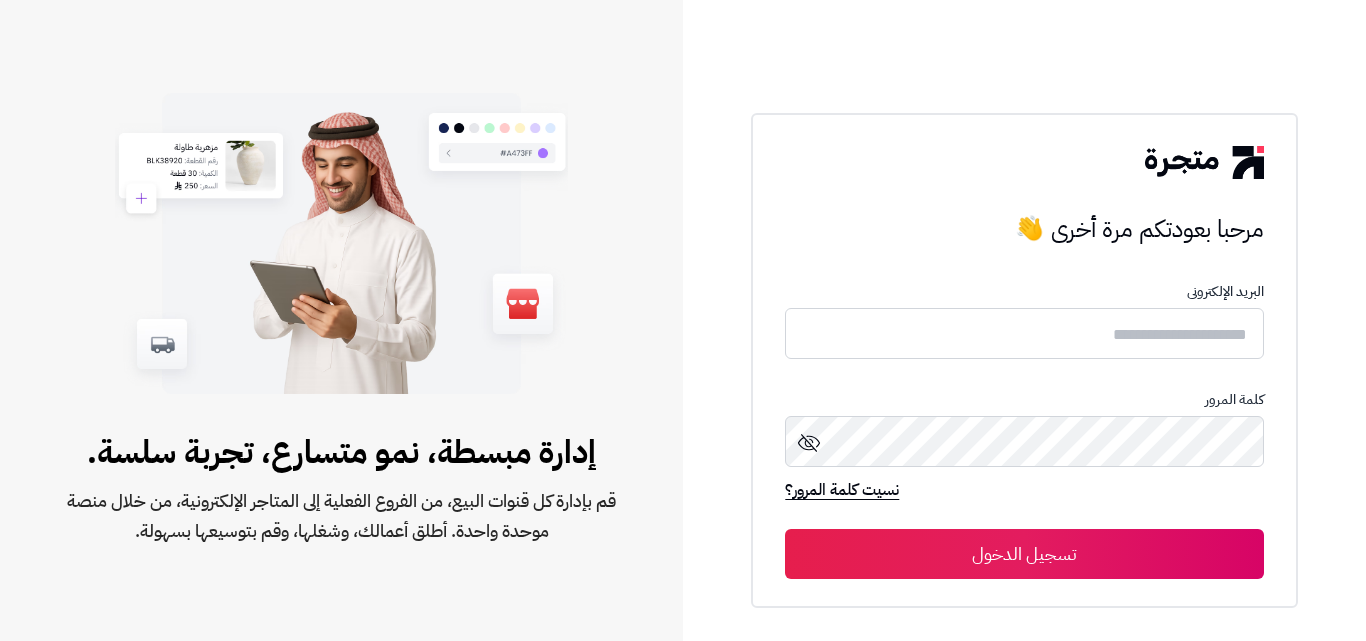 scroll, scrollTop: 0, scrollLeft: 0, axis: both 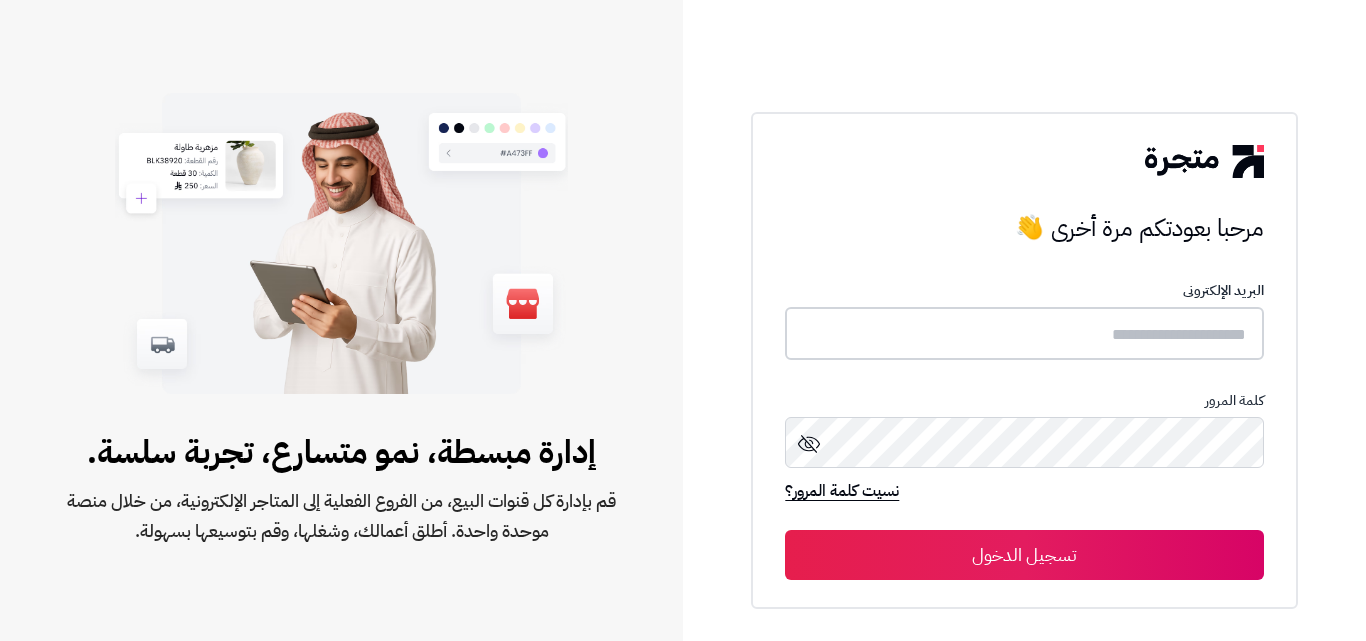 type on "**********" 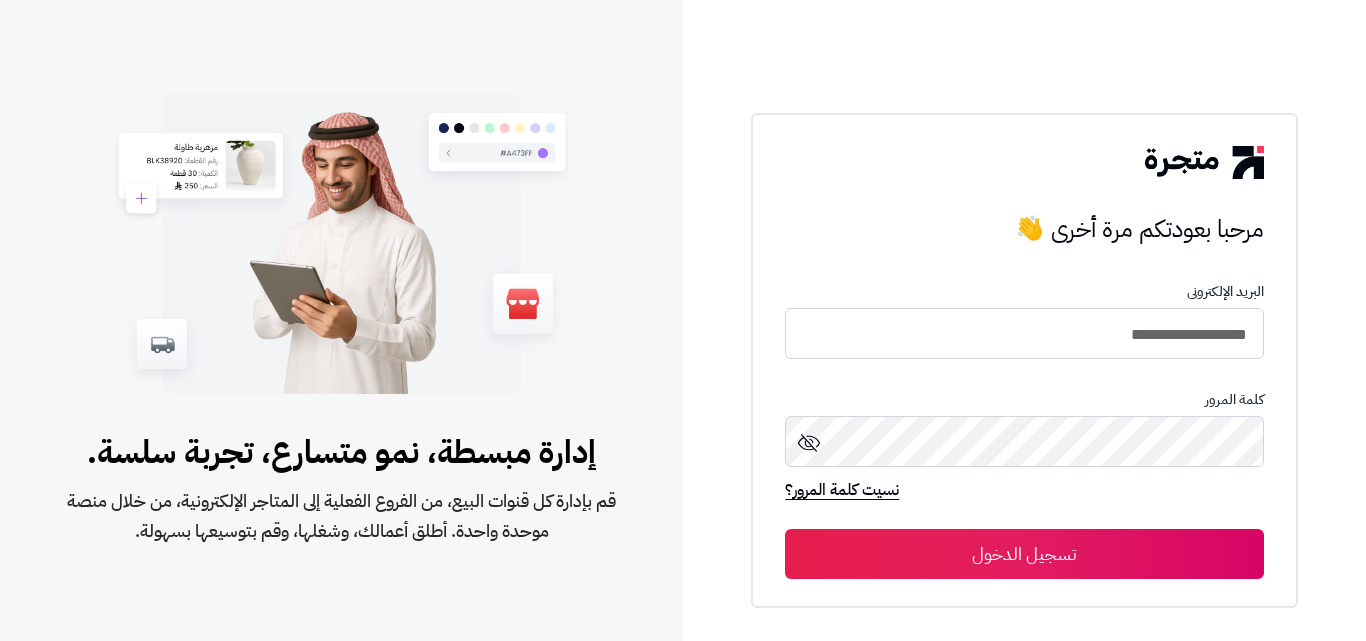 click on "تسجيل الدخول" at bounding box center (1024, 554) 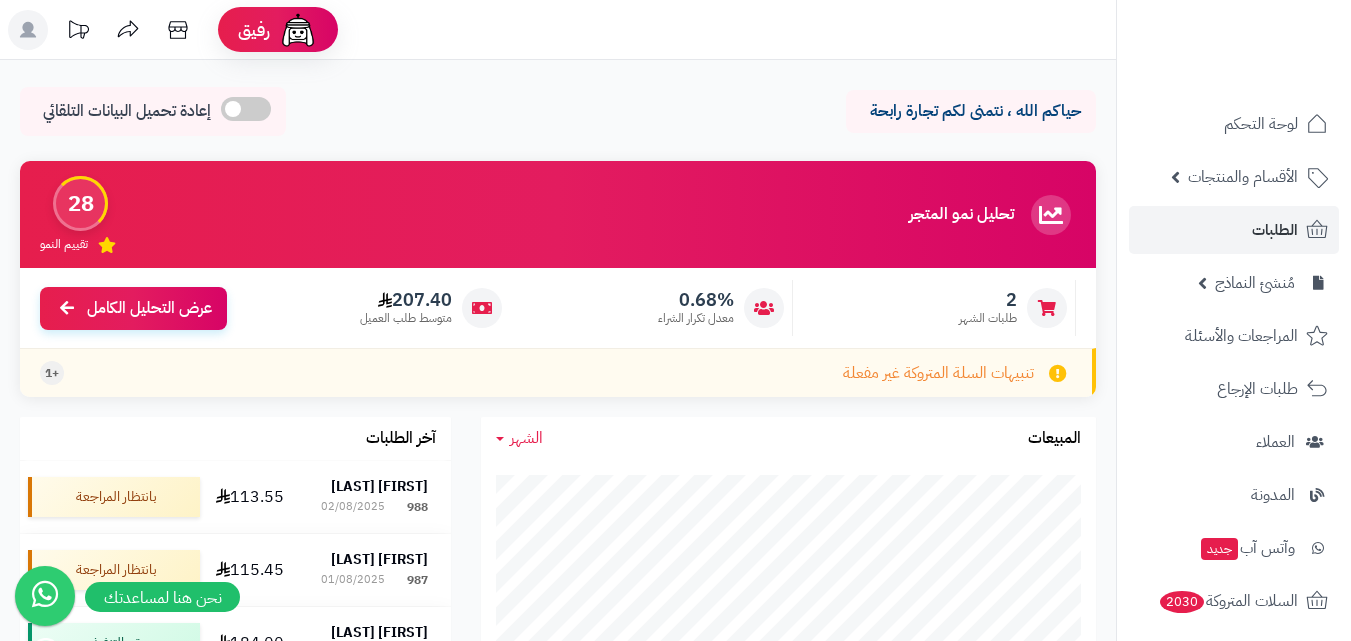 scroll, scrollTop: 0, scrollLeft: 0, axis: both 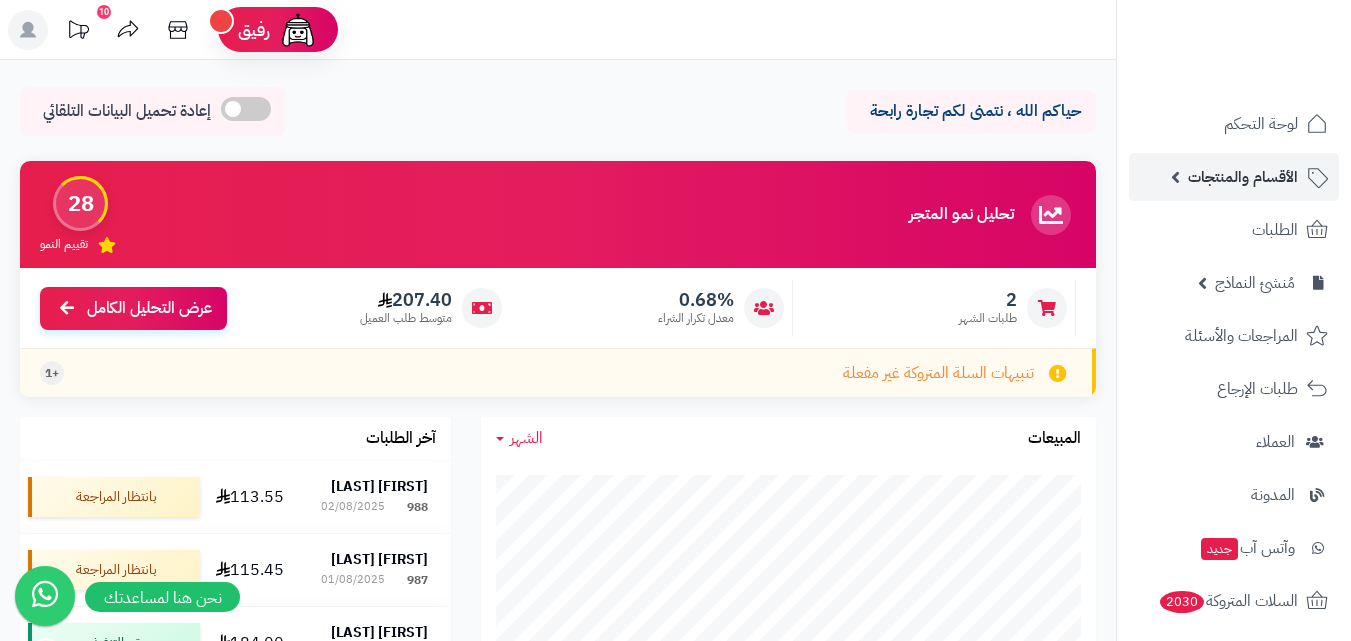 click on "الأقسام والمنتجات" at bounding box center [1243, 177] 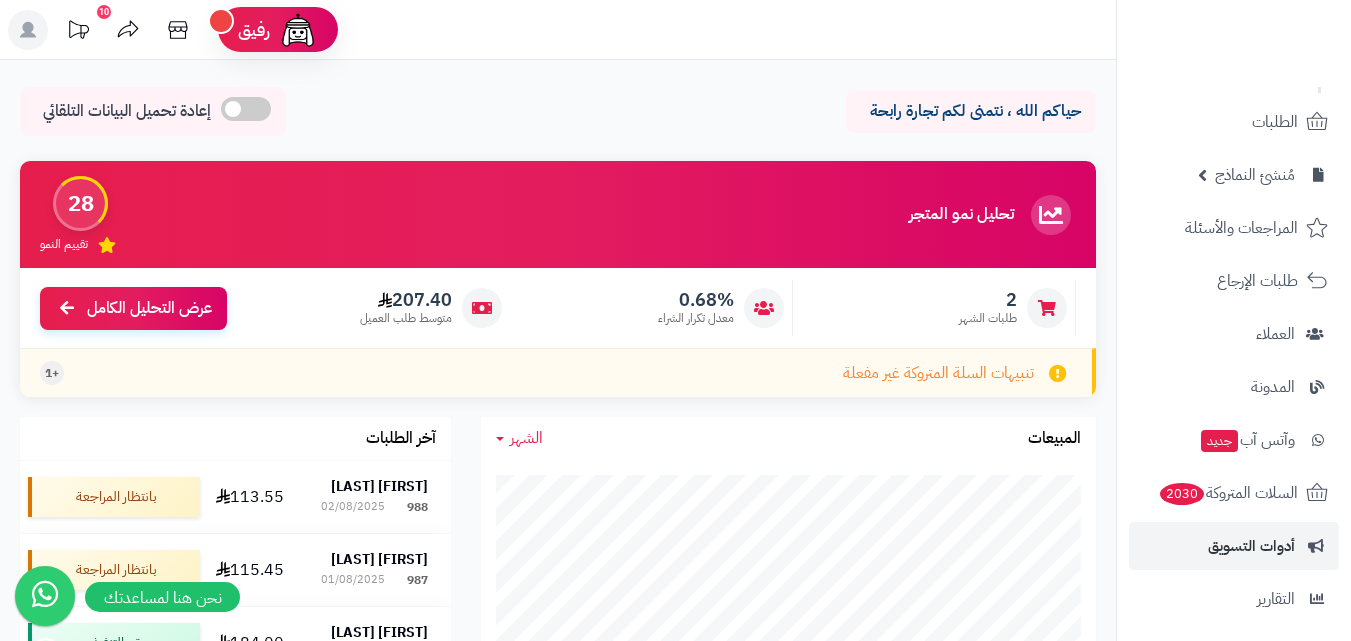 scroll, scrollTop: 619, scrollLeft: 0, axis: vertical 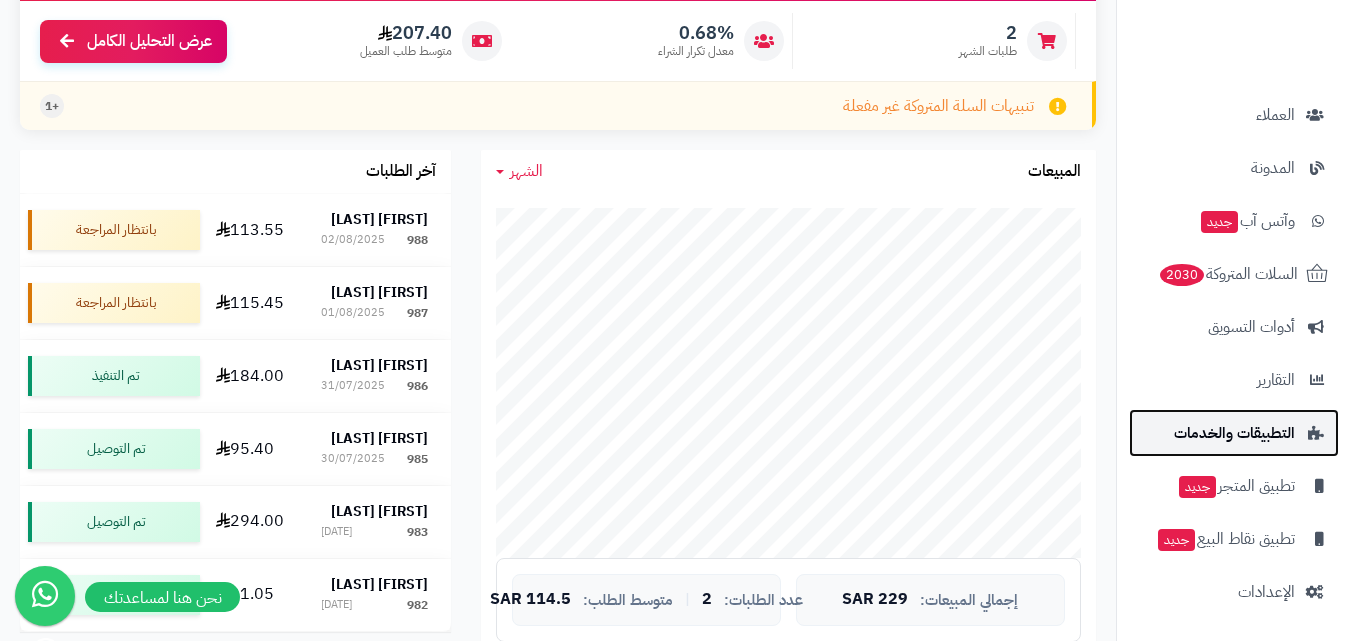 click on "التطبيقات والخدمات" at bounding box center [1234, 433] 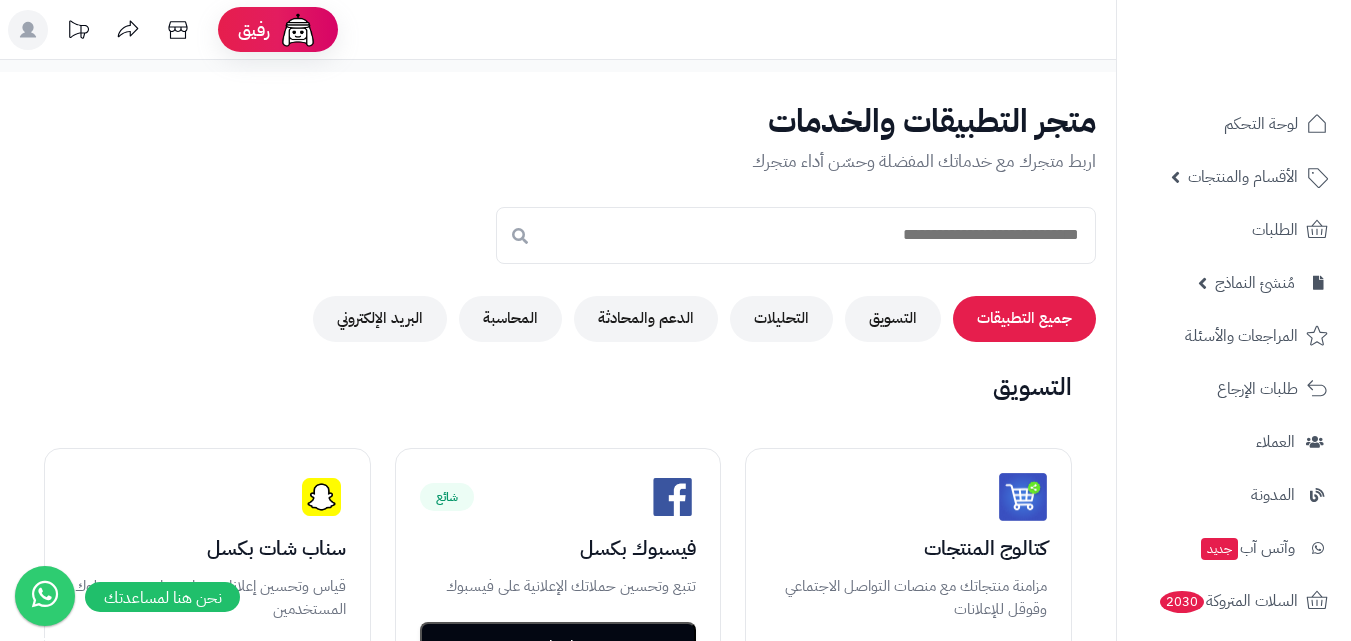 scroll, scrollTop: 0, scrollLeft: 0, axis: both 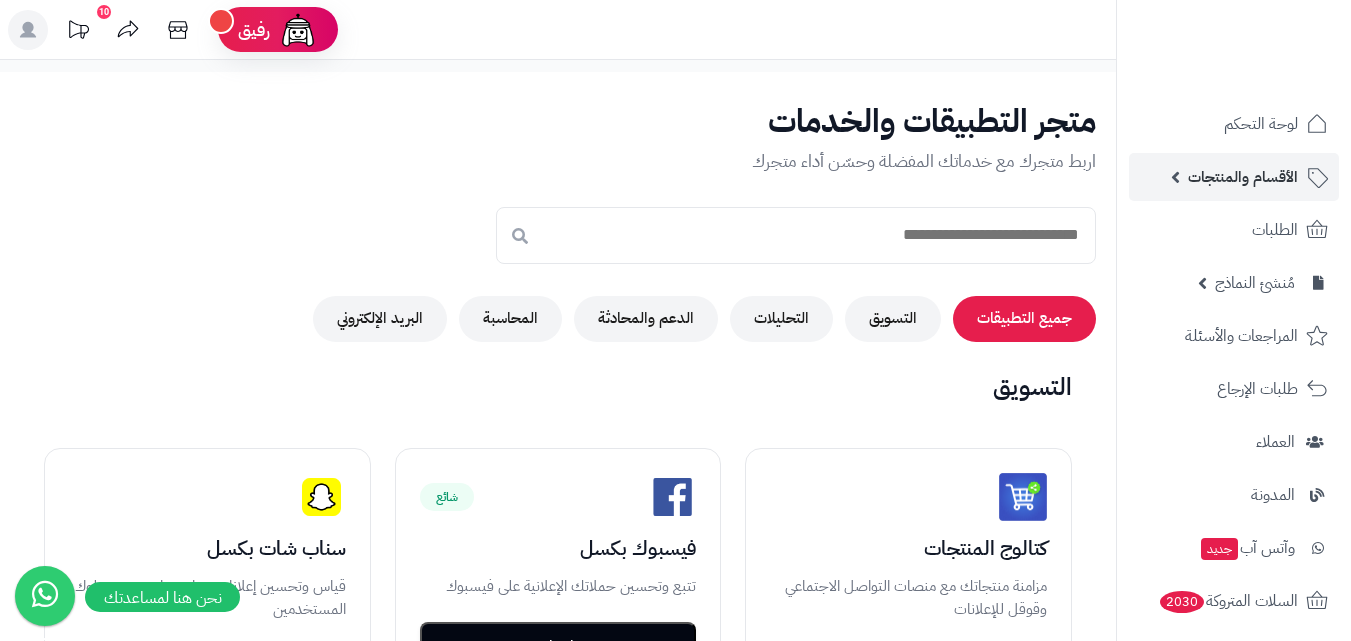 click on "الأقسام والمنتجات" at bounding box center (1243, 177) 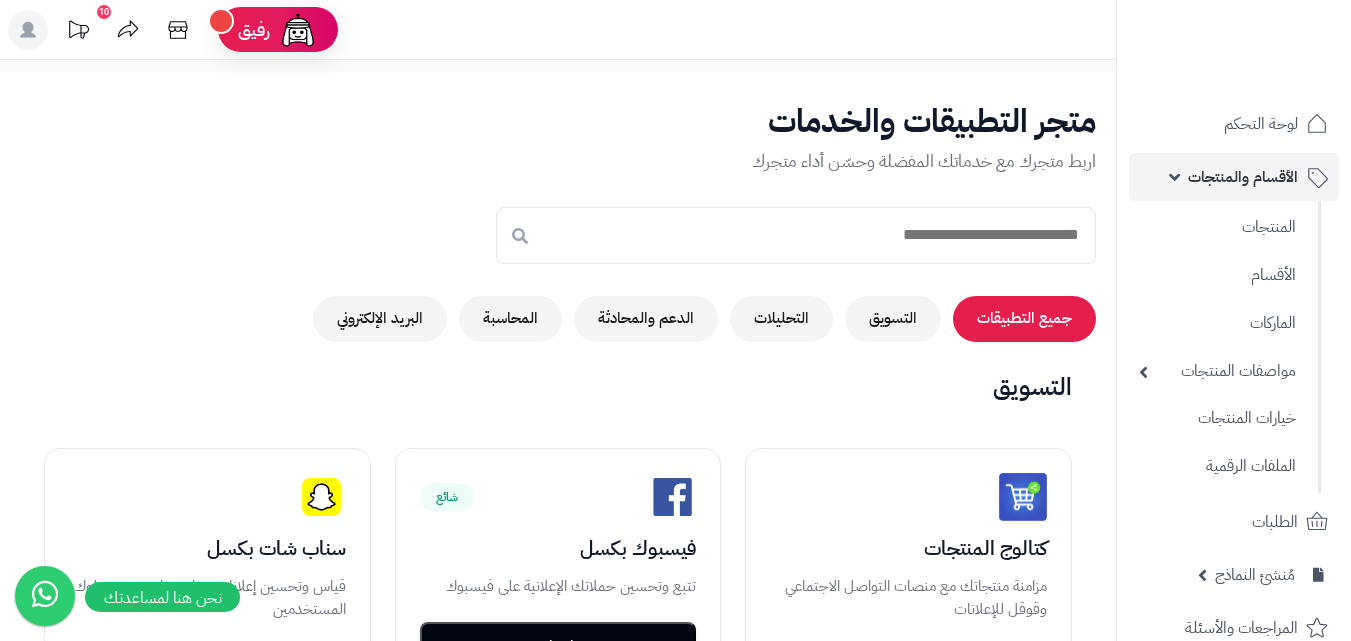click on "الأقسام والمنتجات" at bounding box center [1243, 177] 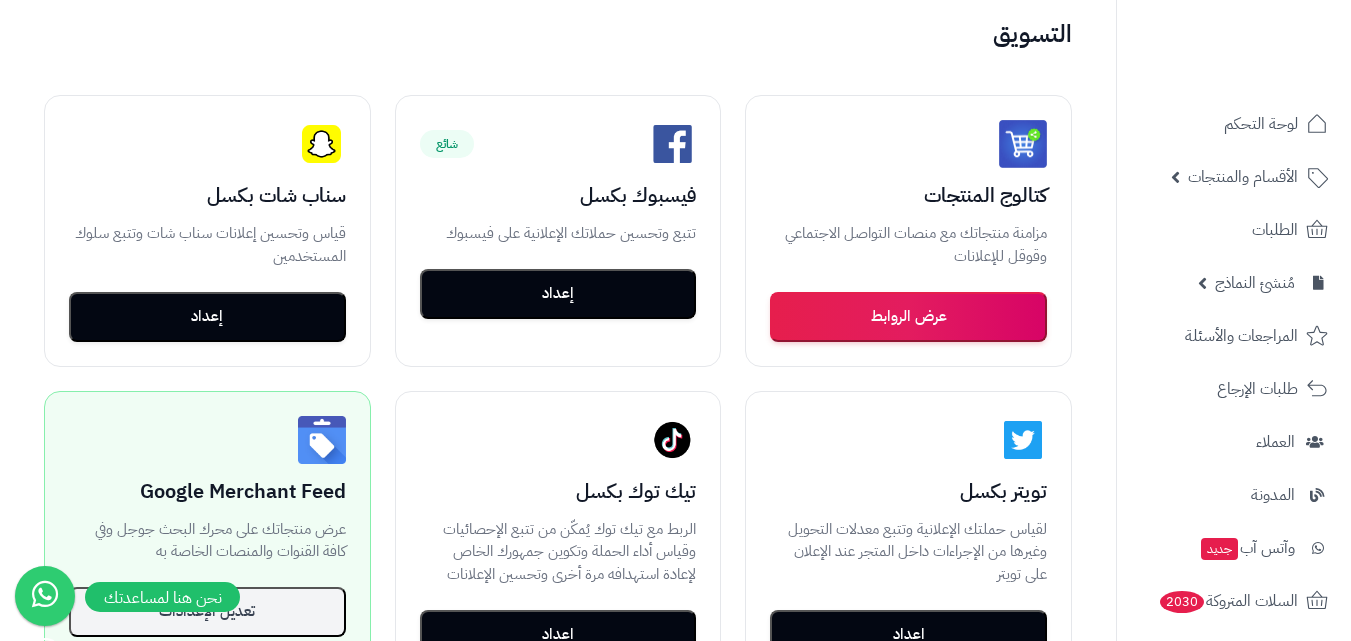 scroll, scrollTop: 652, scrollLeft: 0, axis: vertical 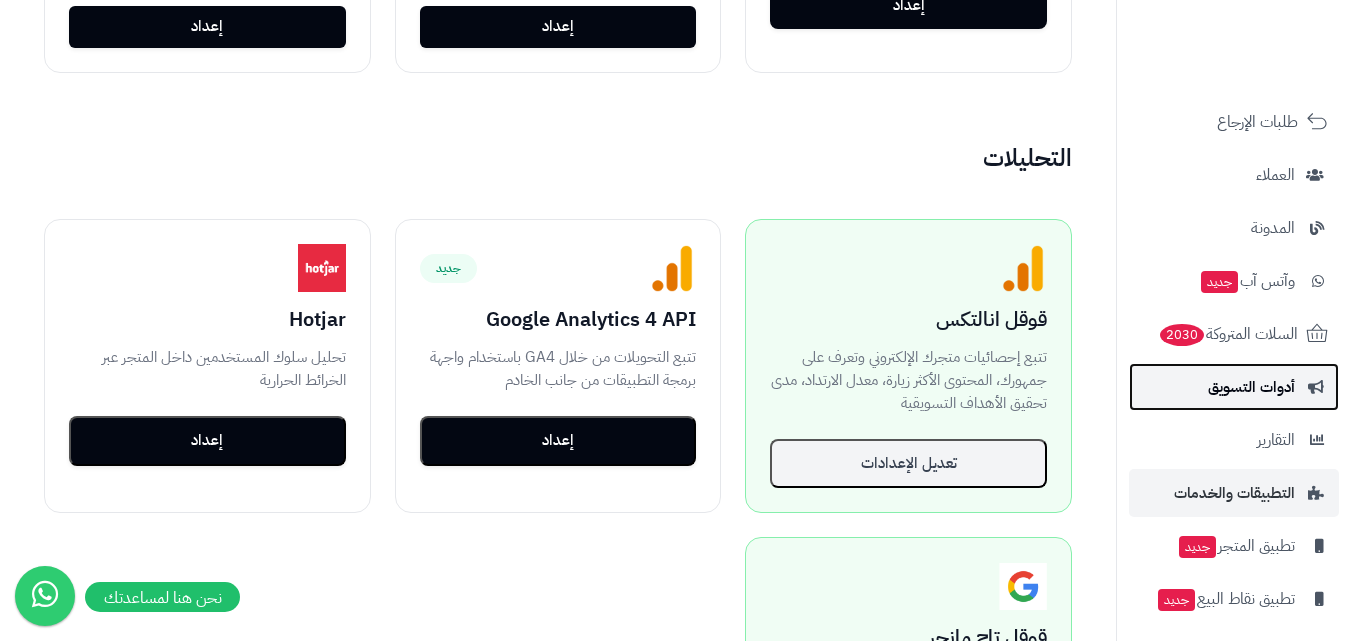 click on "أدوات التسويق" at bounding box center [1251, 387] 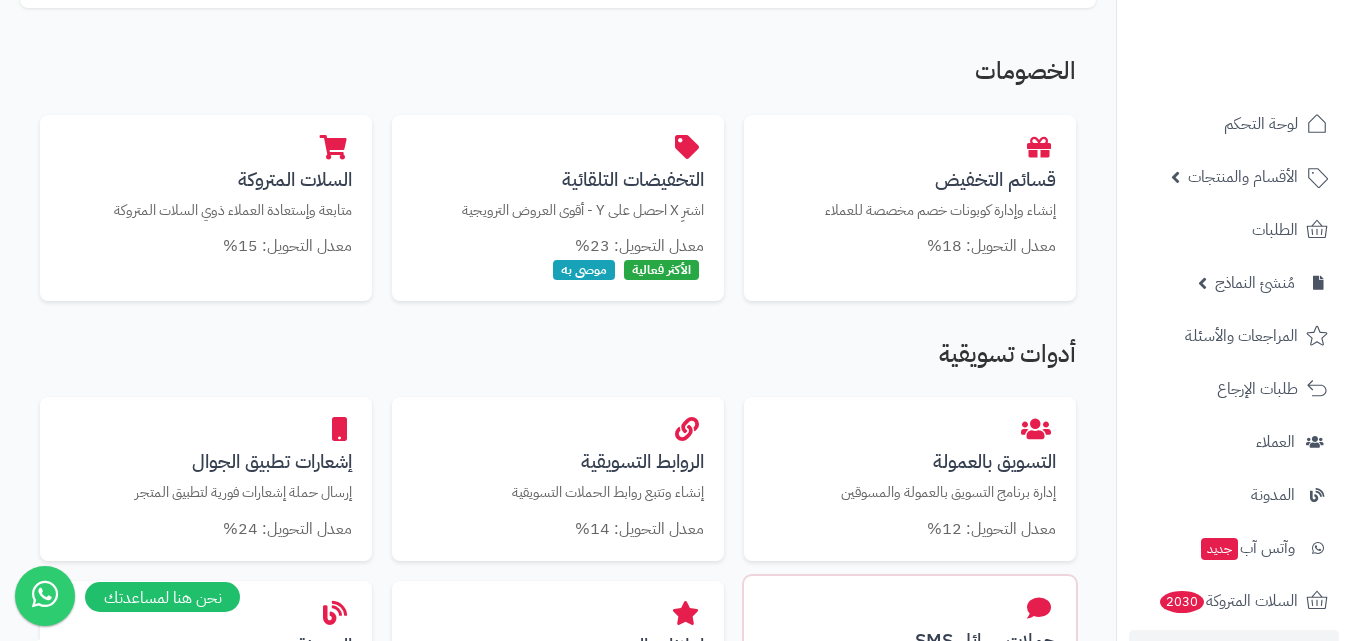 scroll, scrollTop: 600, scrollLeft: 0, axis: vertical 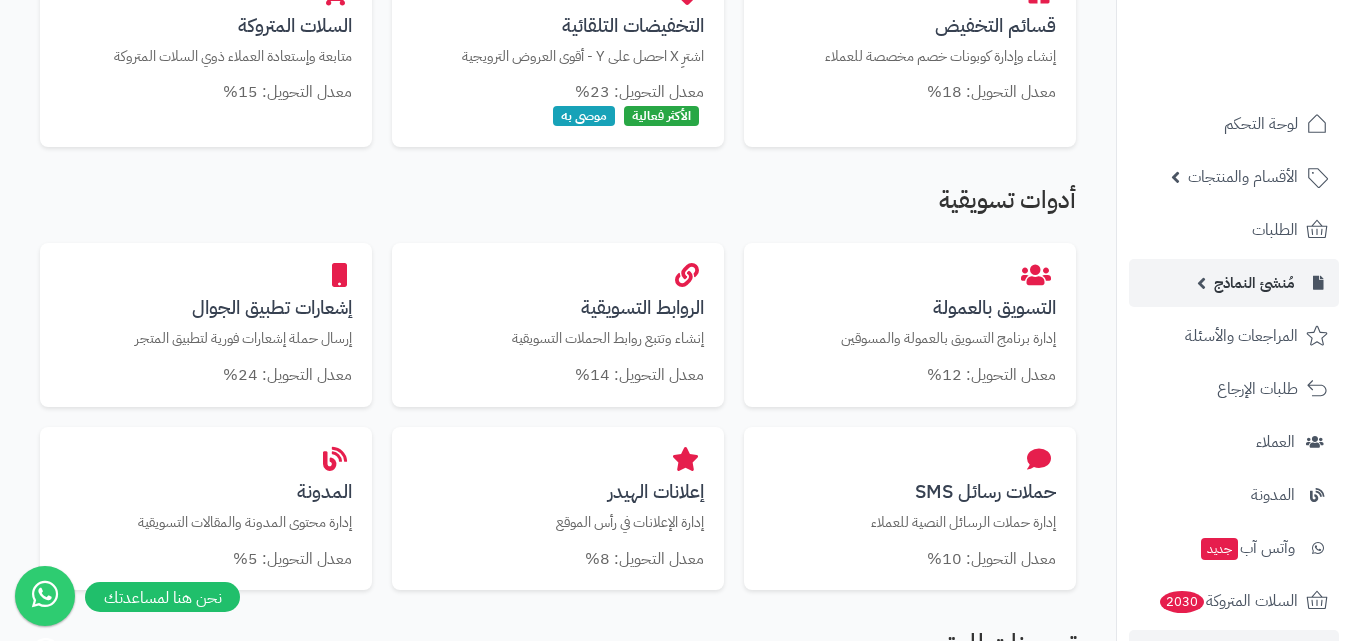 click on "مُنشئ النماذج" at bounding box center (1234, 283) 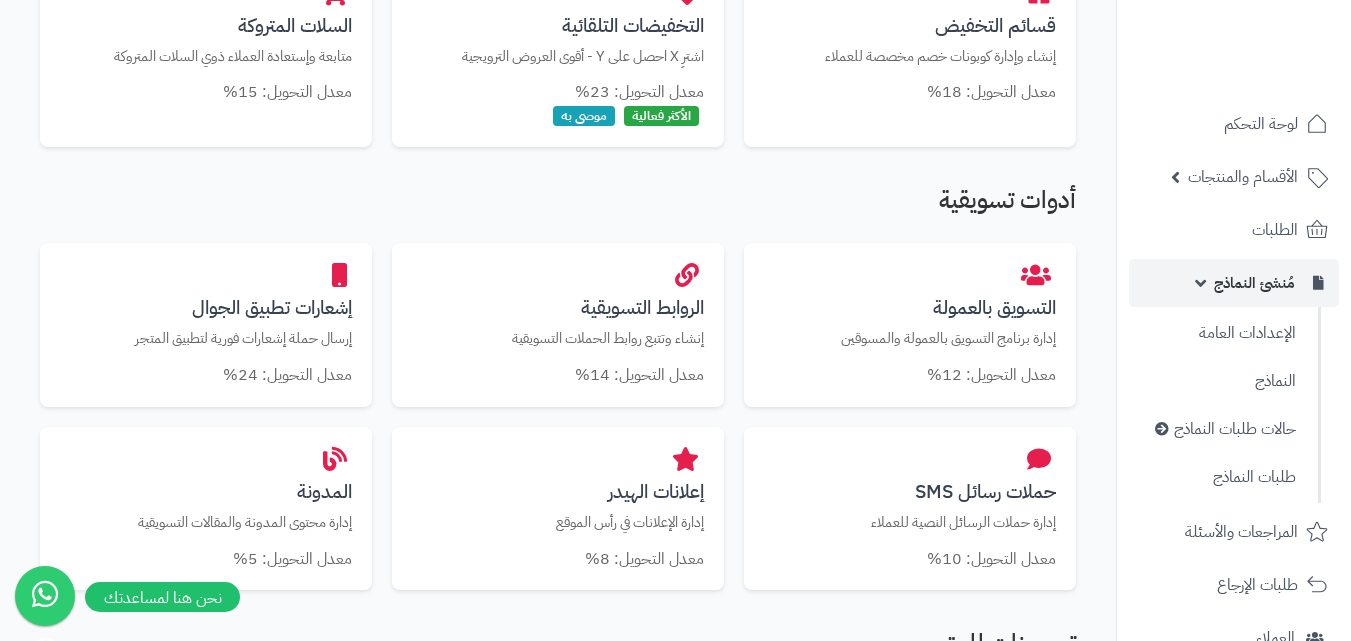 click on "مُنشئ النماذج" at bounding box center [1234, 283] 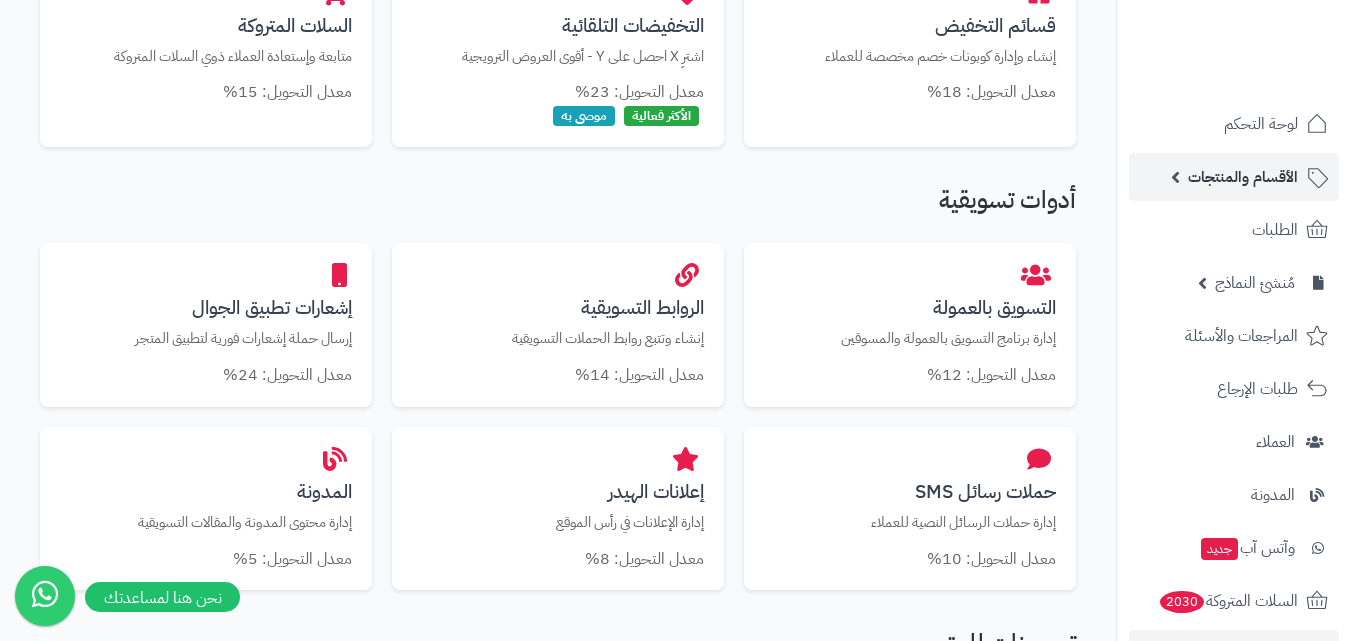 click on "الأقسام والمنتجات" at bounding box center (1234, 177) 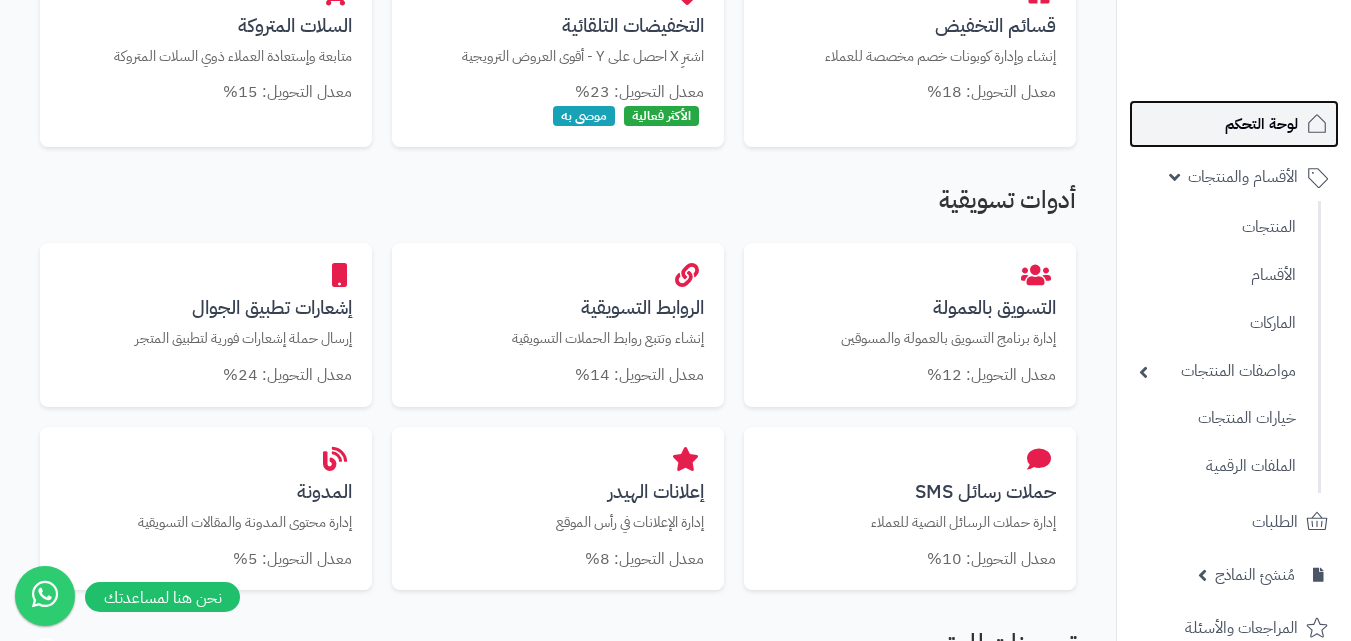 click on "لوحة التحكم" at bounding box center [1261, 124] 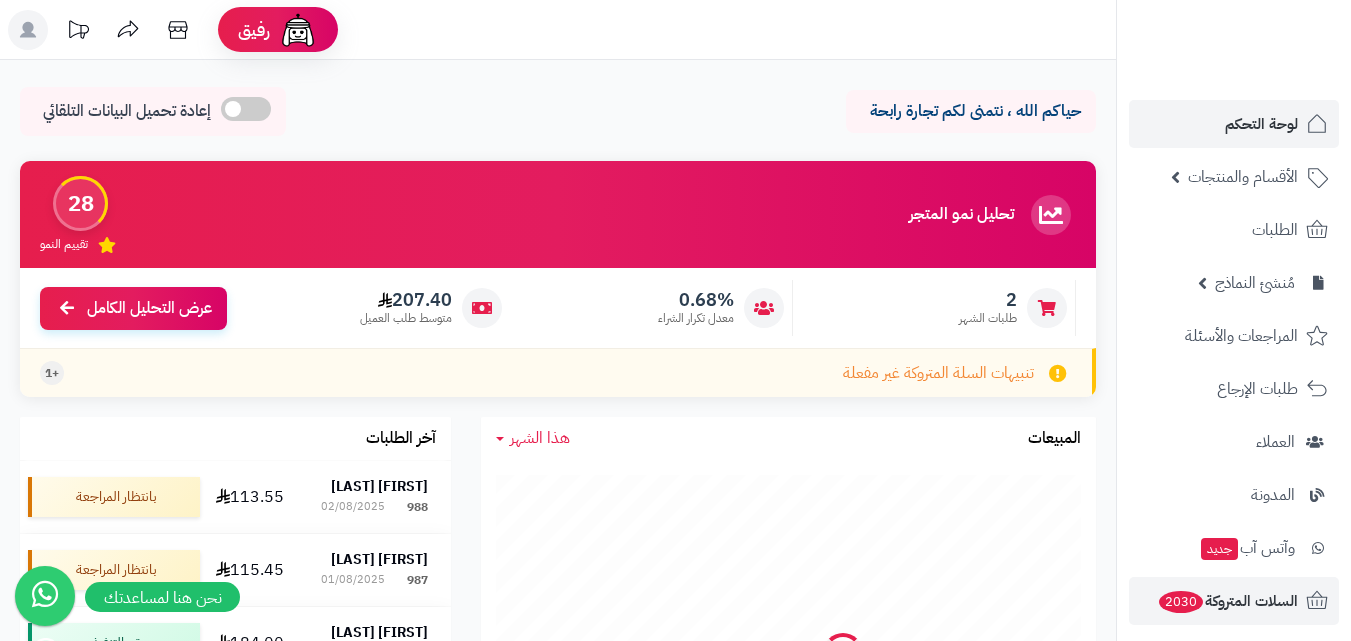 scroll, scrollTop: 0, scrollLeft: 0, axis: both 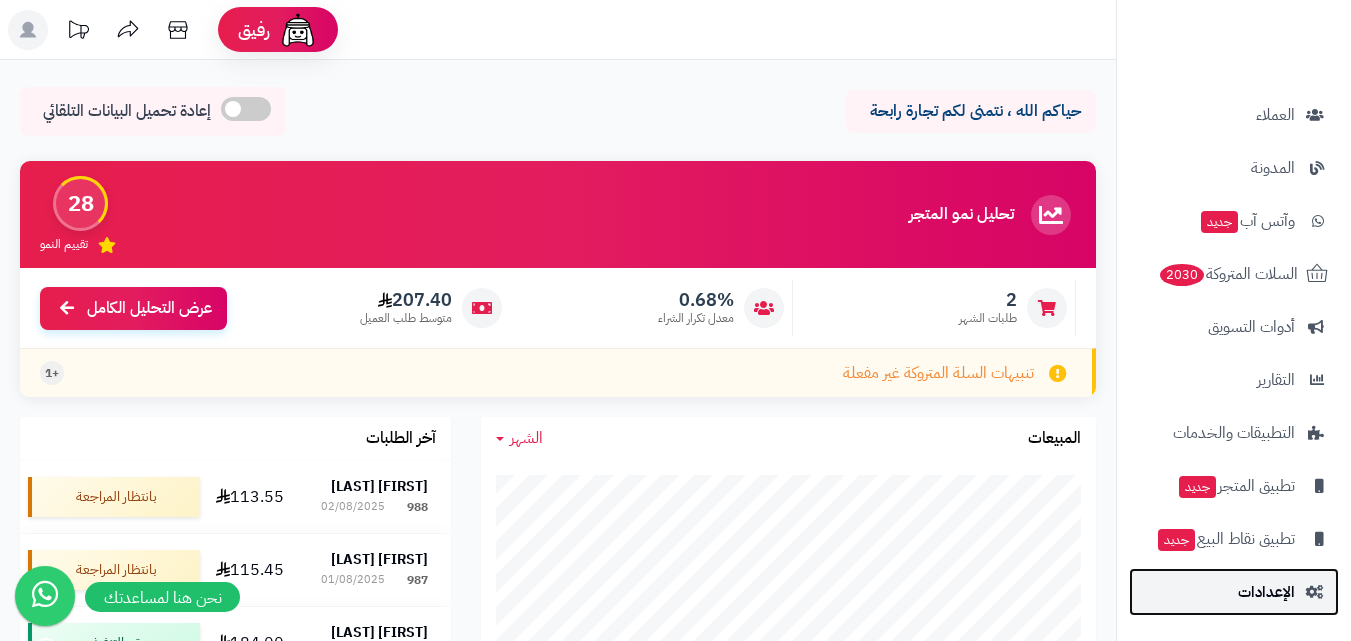 click on "الإعدادات" at bounding box center (1266, 592) 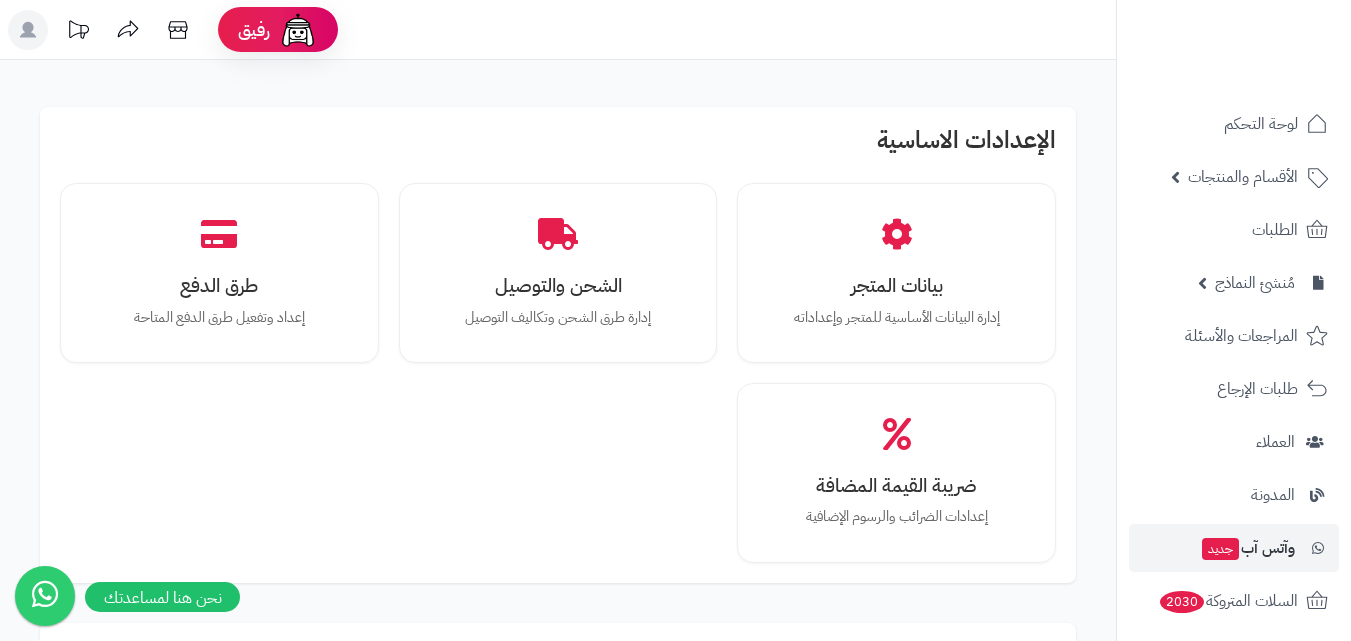 scroll, scrollTop: 0, scrollLeft: 0, axis: both 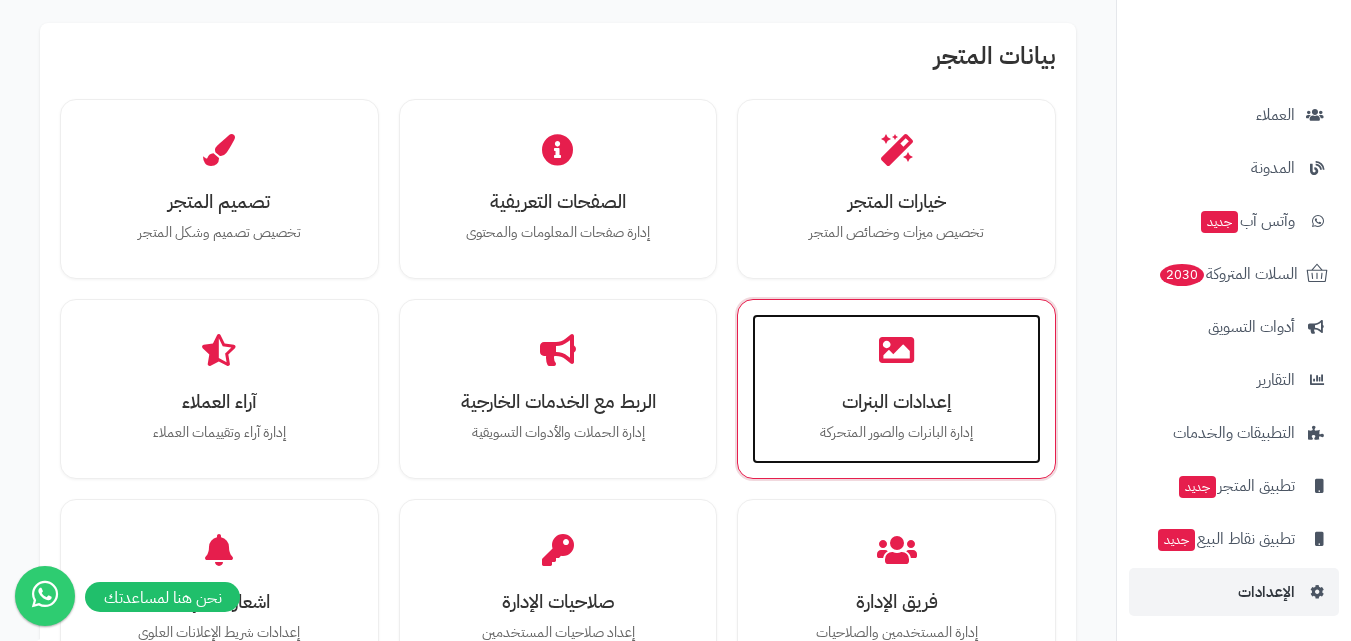 click on "إعدادات البنرات" at bounding box center (896, 401) 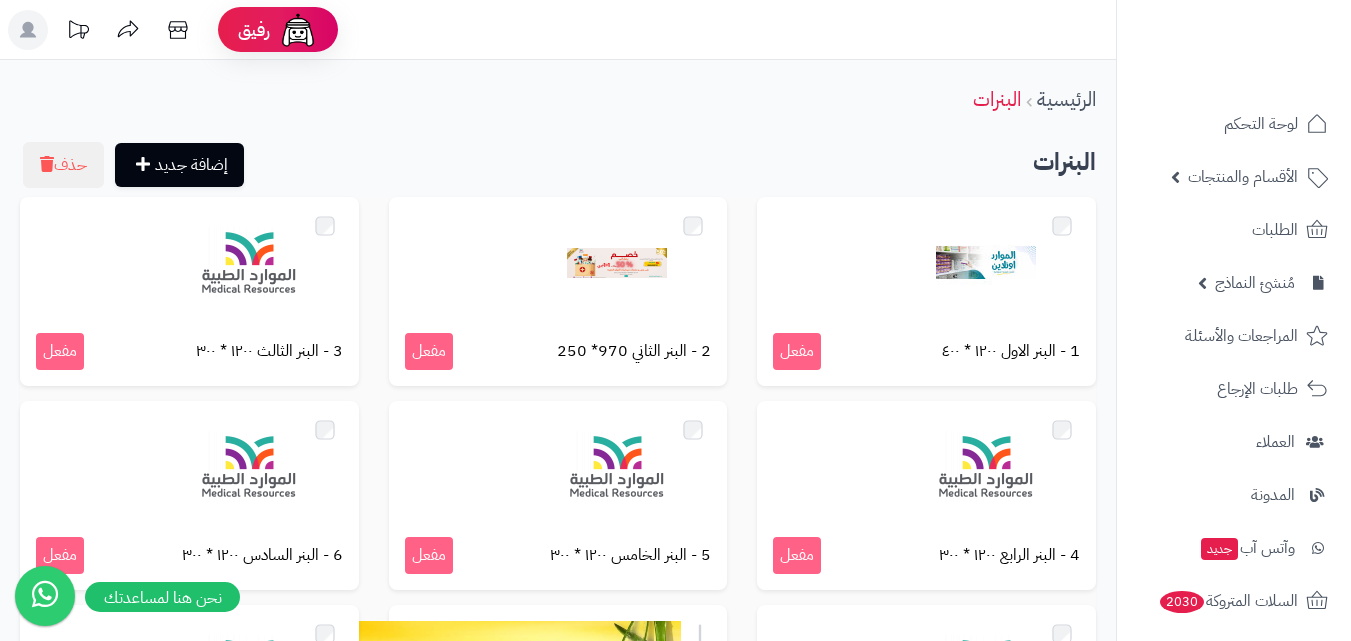 scroll, scrollTop: 0, scrollLeft: 0, axis: both 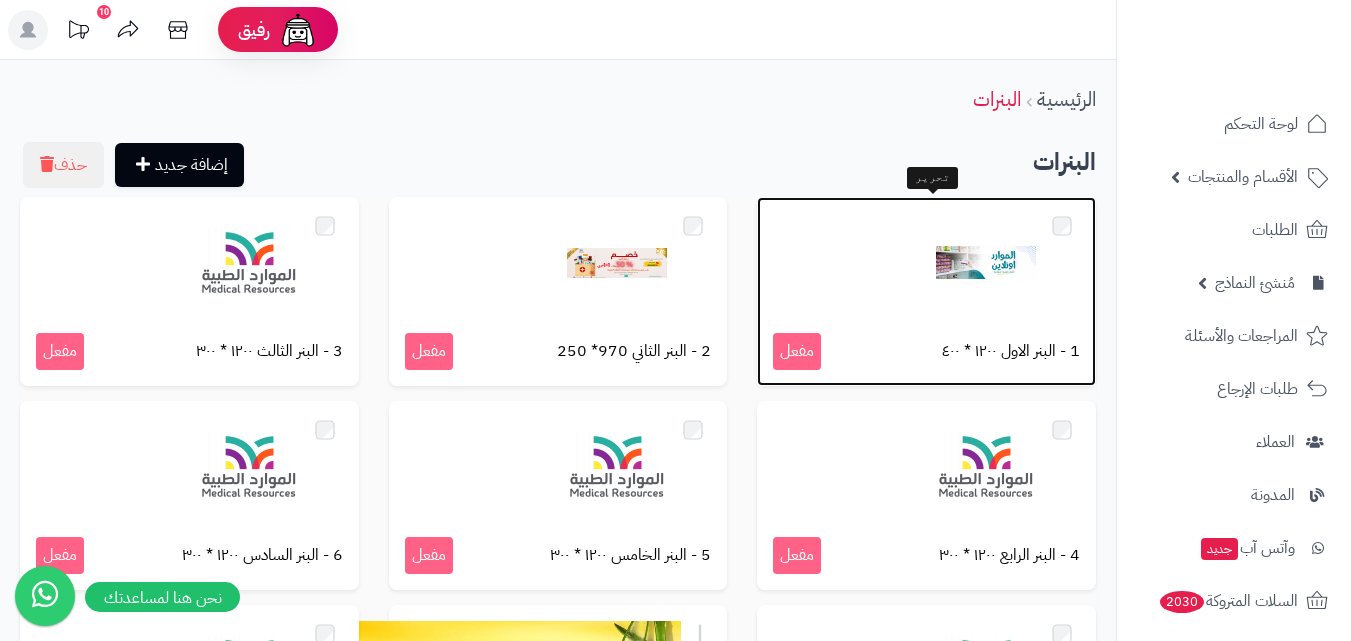 click at bounding box center (986, 263) 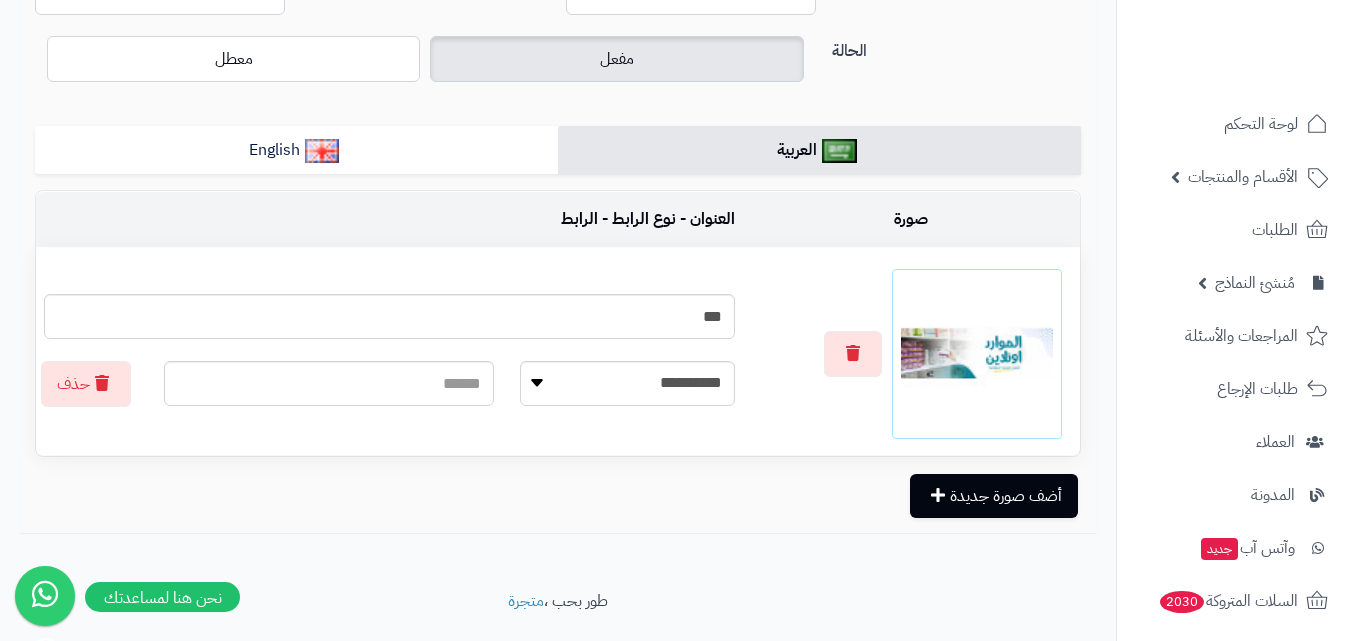 scroll, scrollTop: 305, scrollLeft: 0, axis: vertical 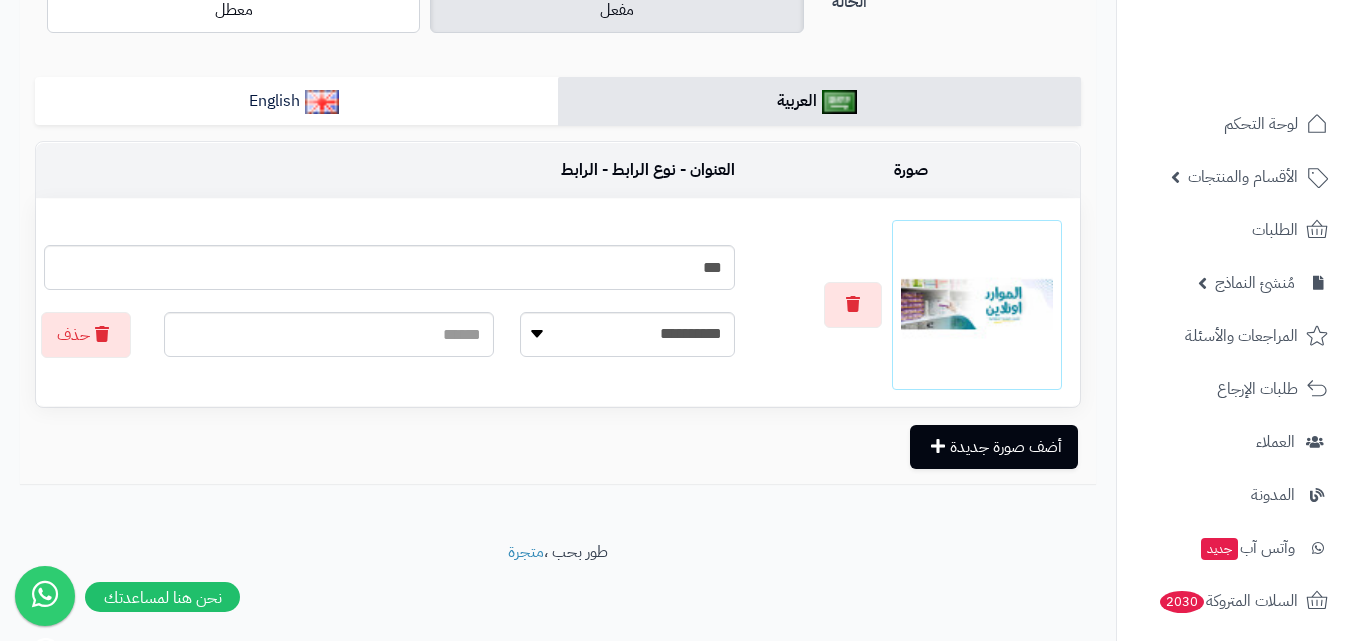 click at bounding box center [977, 305] 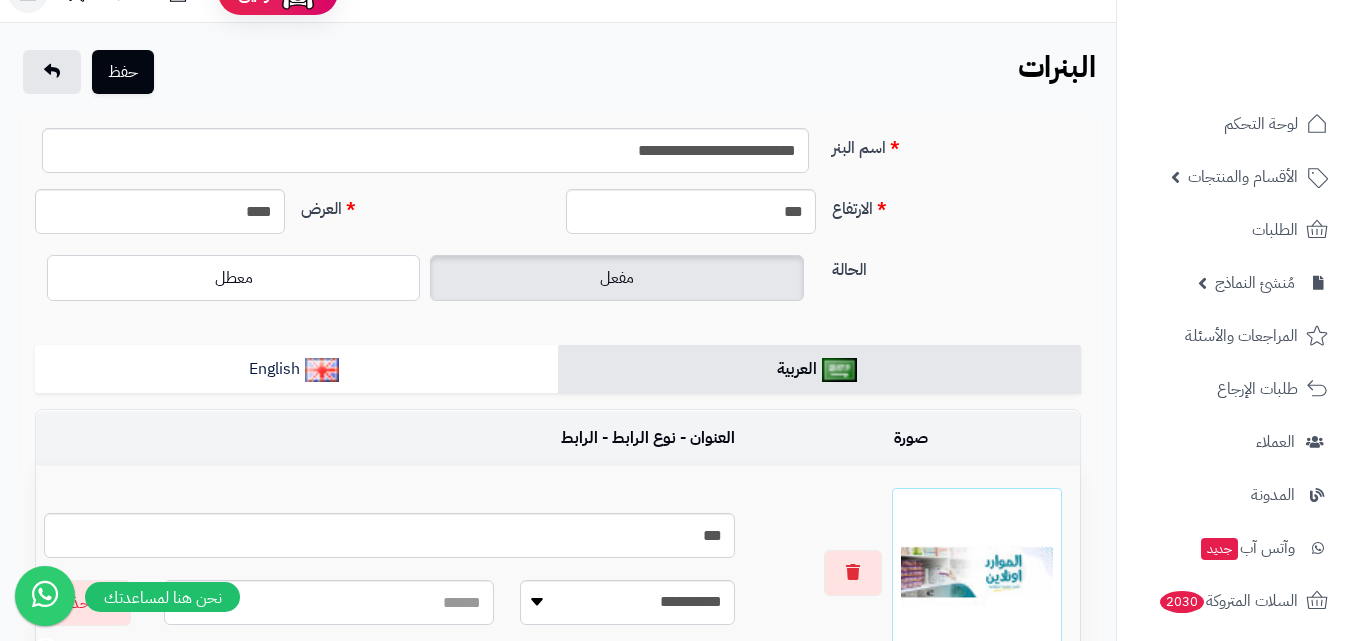 scroll, scrollTop: 0, scrollLeft: 0, axis: both 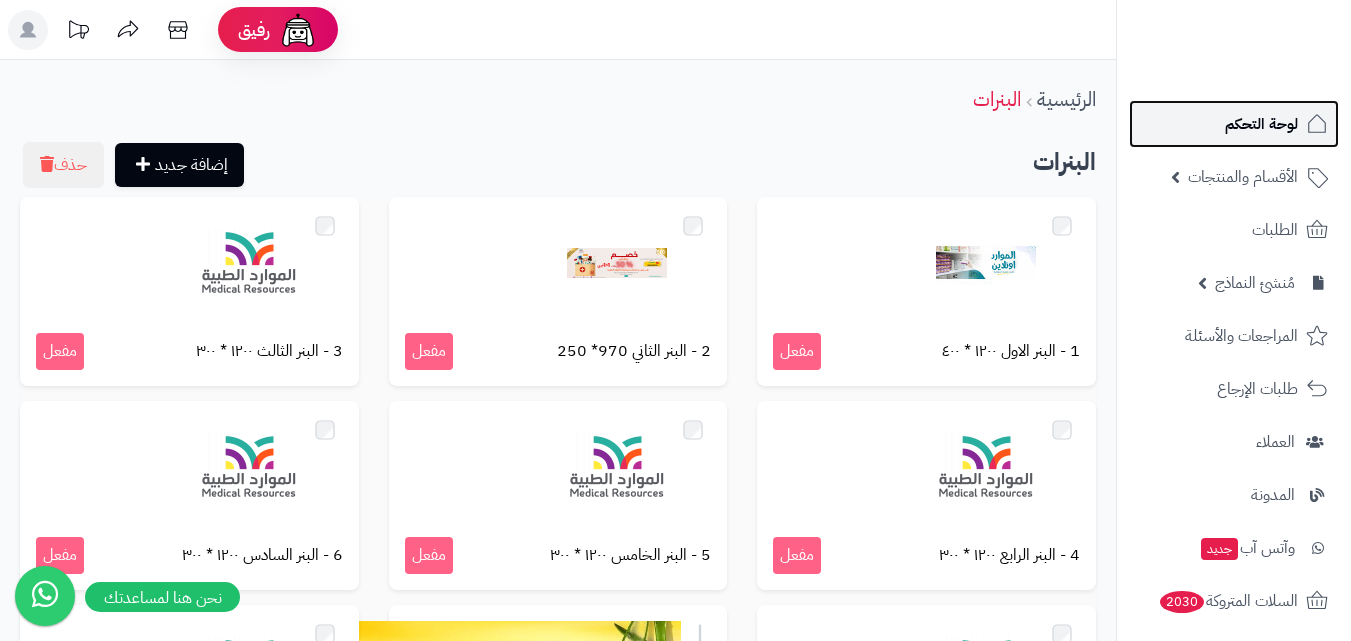 click on "لوحة التحكم" at bounding box center (1261, 124) 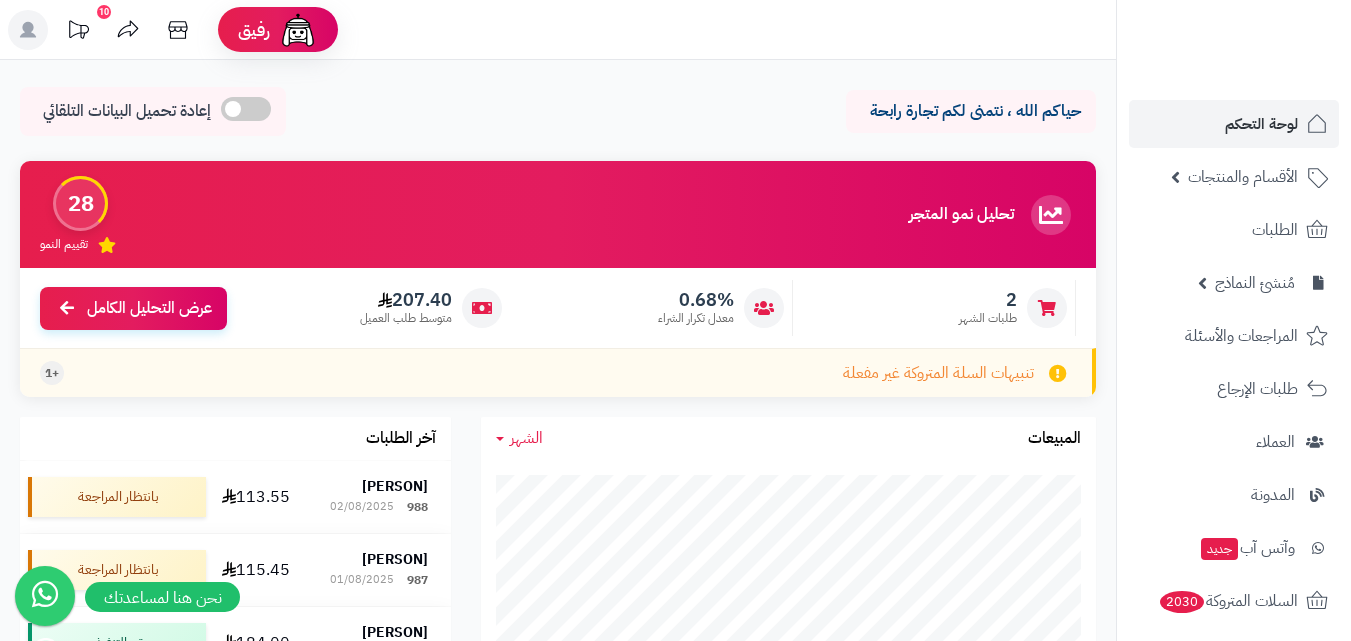 scroll, scrollTop: 0, scrollLeft: 0, axis: both 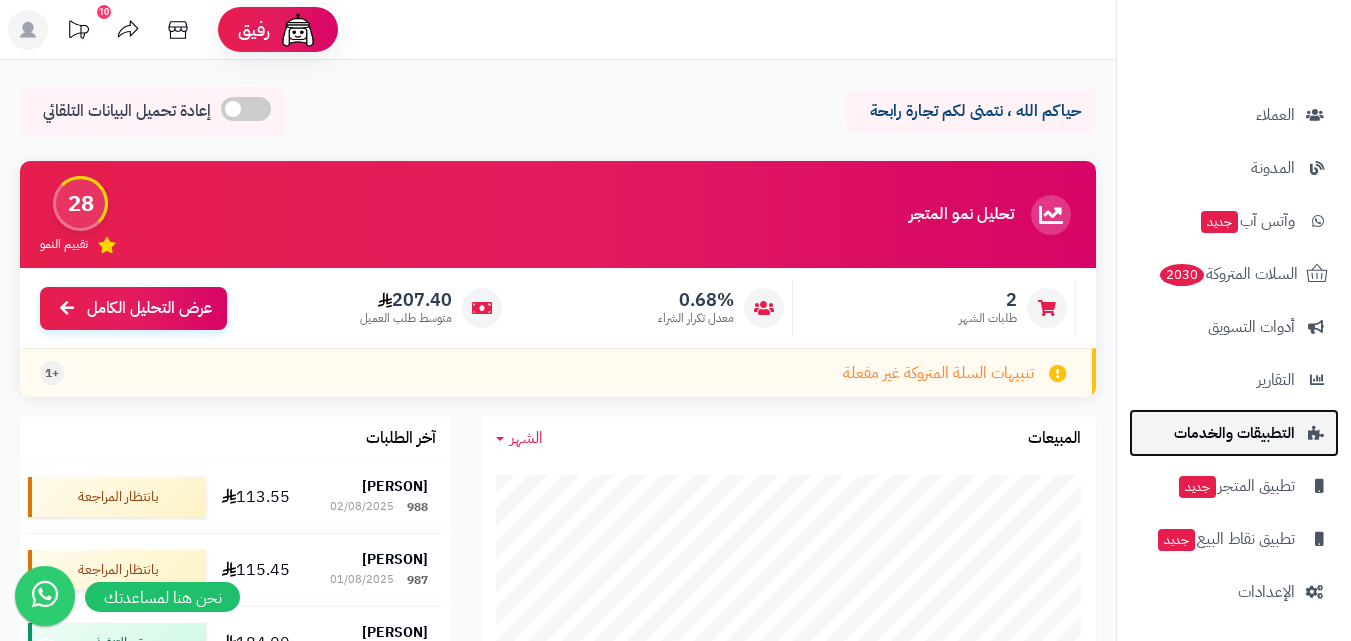 click on "التطبيقات والخدمات" at bounding box center (1234, 433) 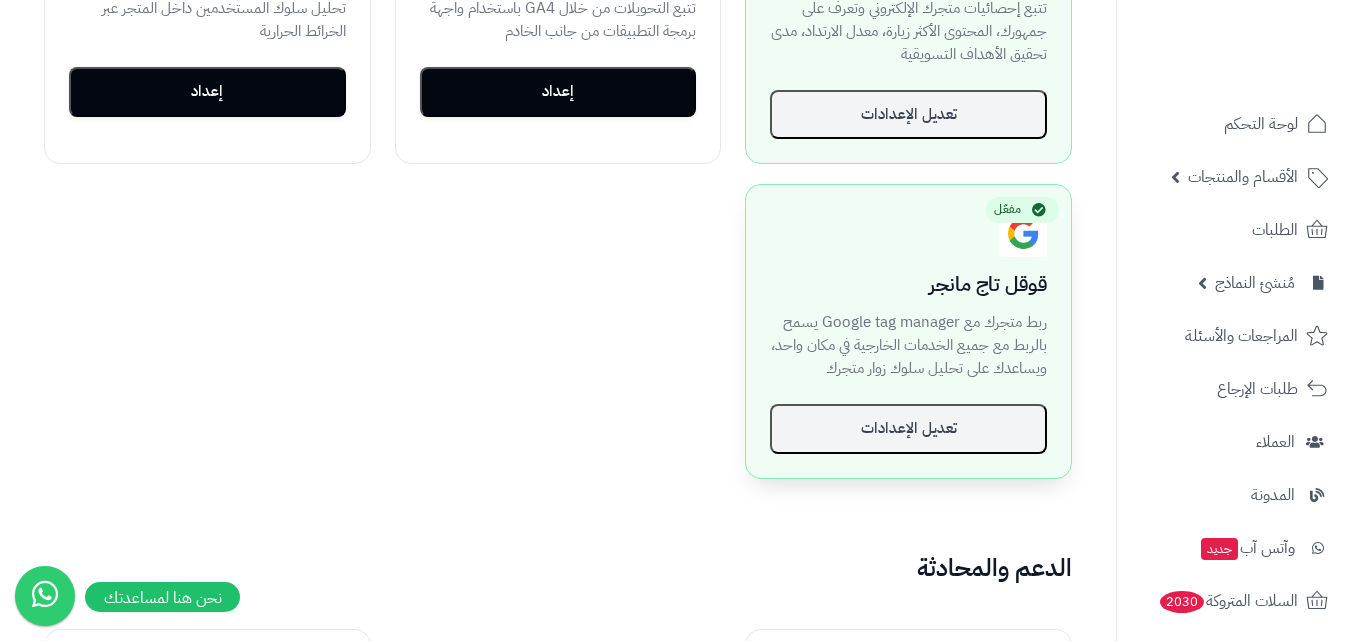scroll, scrollTop: 1600, scrollLeft: 0, axis: vertical 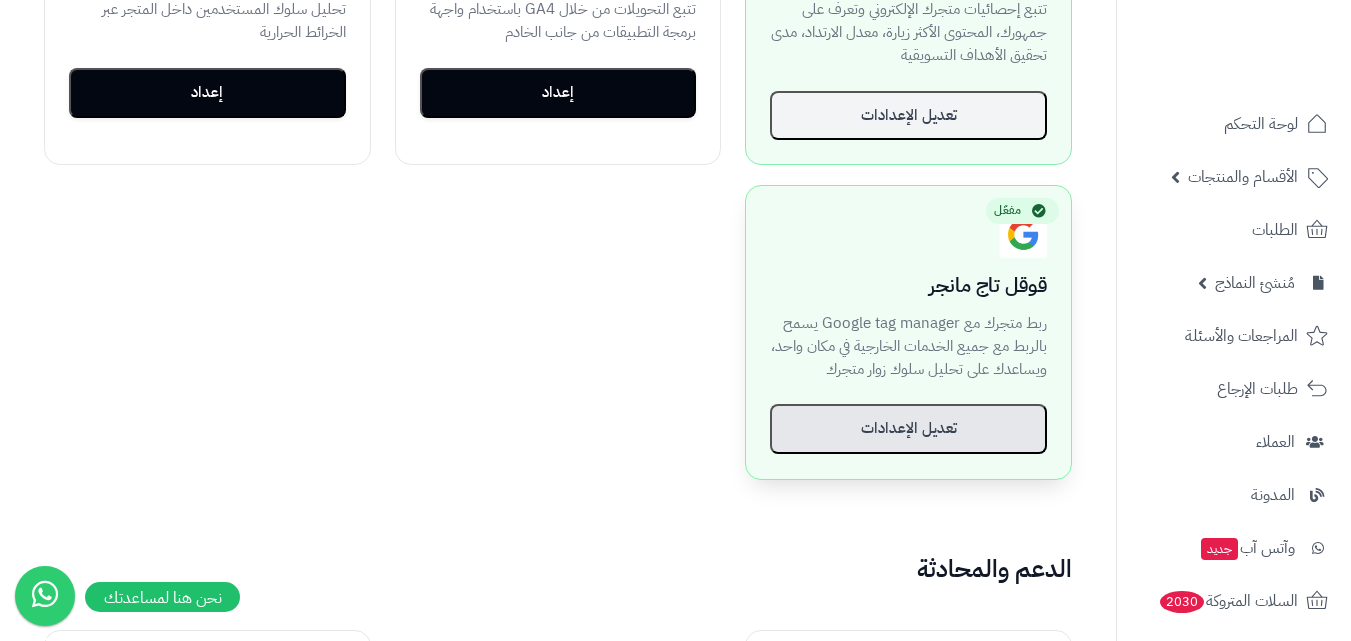 click on "تعديل الإعدادات" at bounding box center (908, 429) 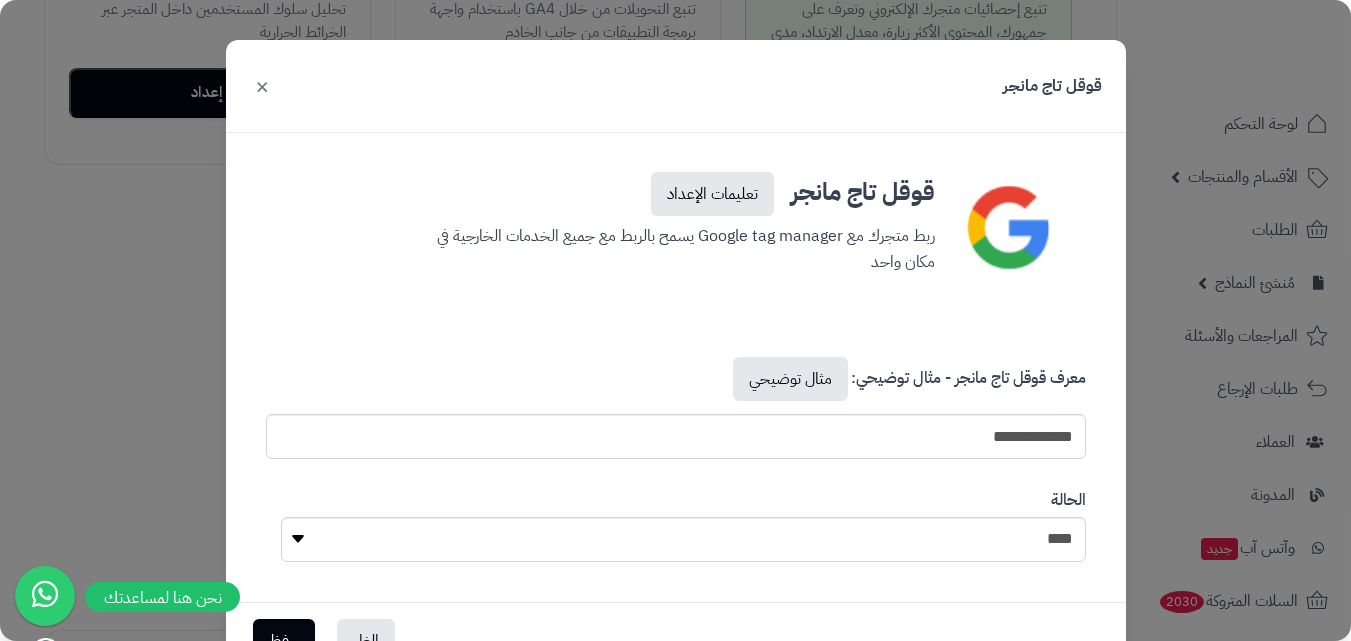 scroll, scrollTop: 42, scrollLeft: 0, axis: vertical 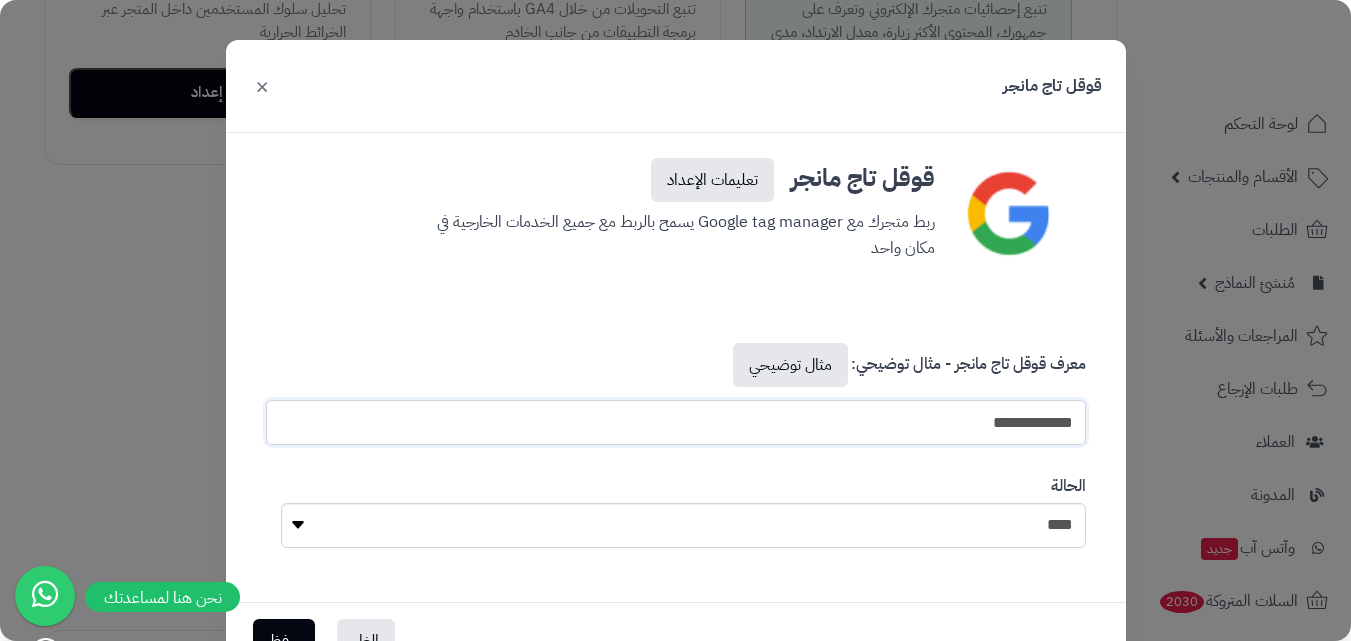 click on "**********" at bounding box center [676, 422] 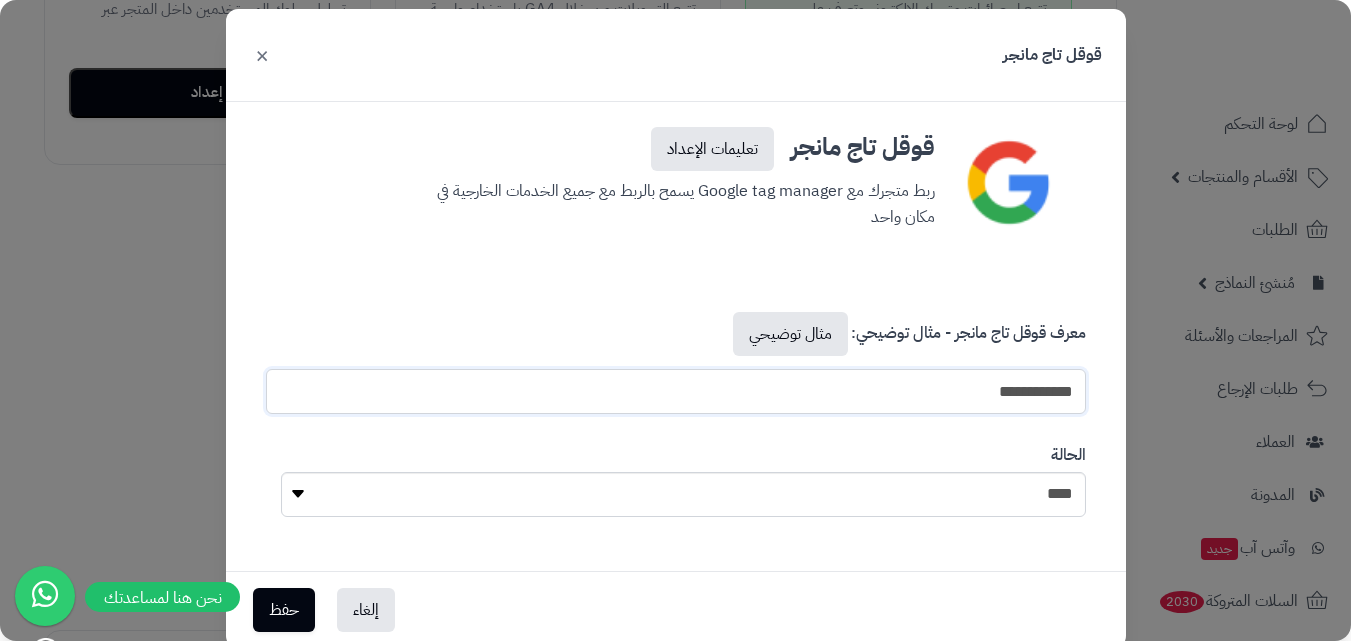 scroll, scrollTop: 78, scrollLeft: 0, axis: vertical 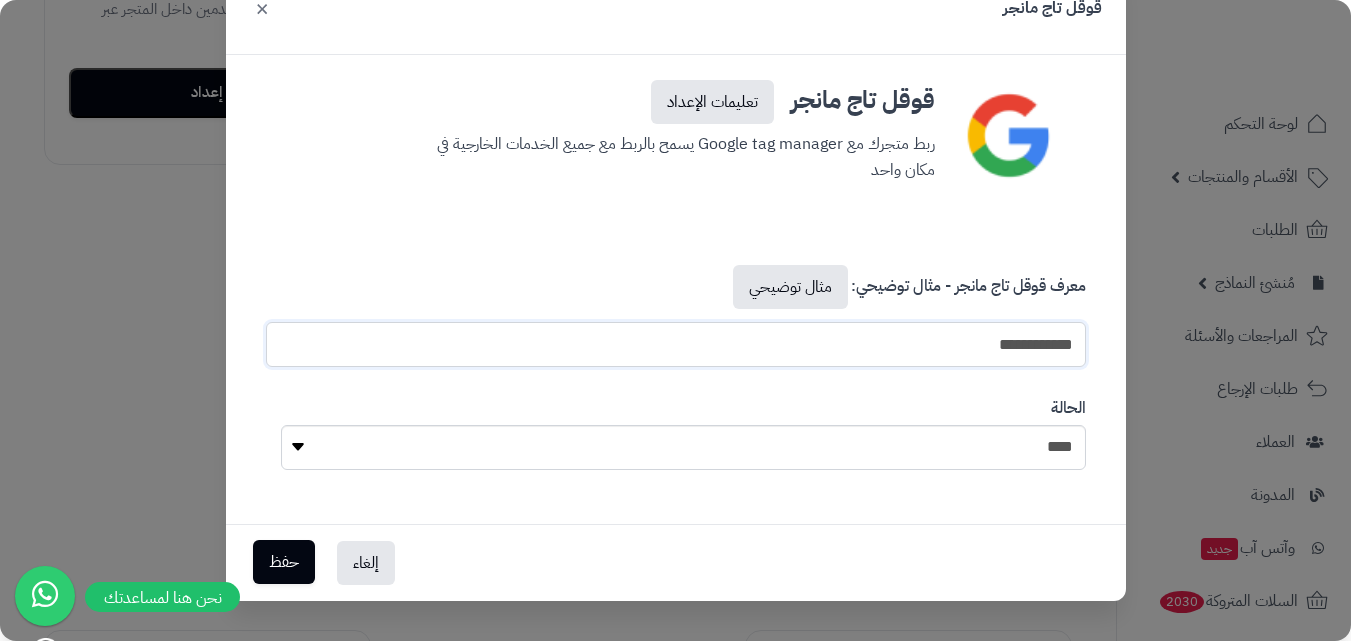 type on "**********" 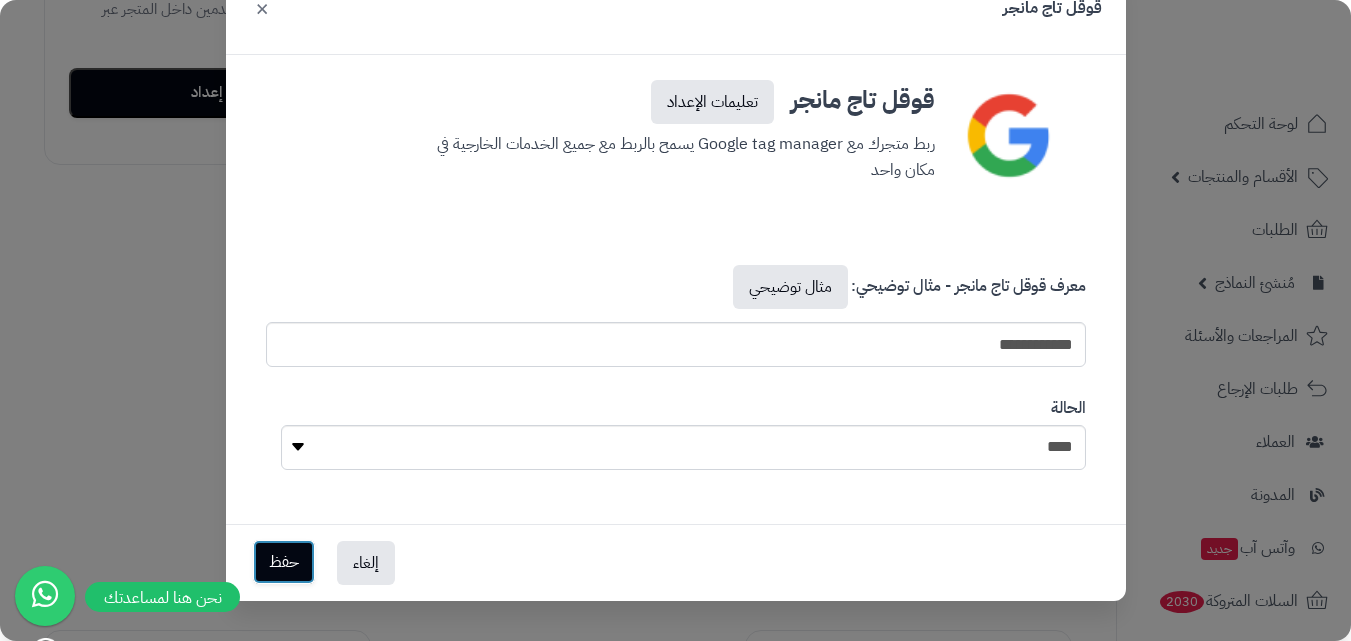 click on "حفظ" at bounding box center (284, 562) 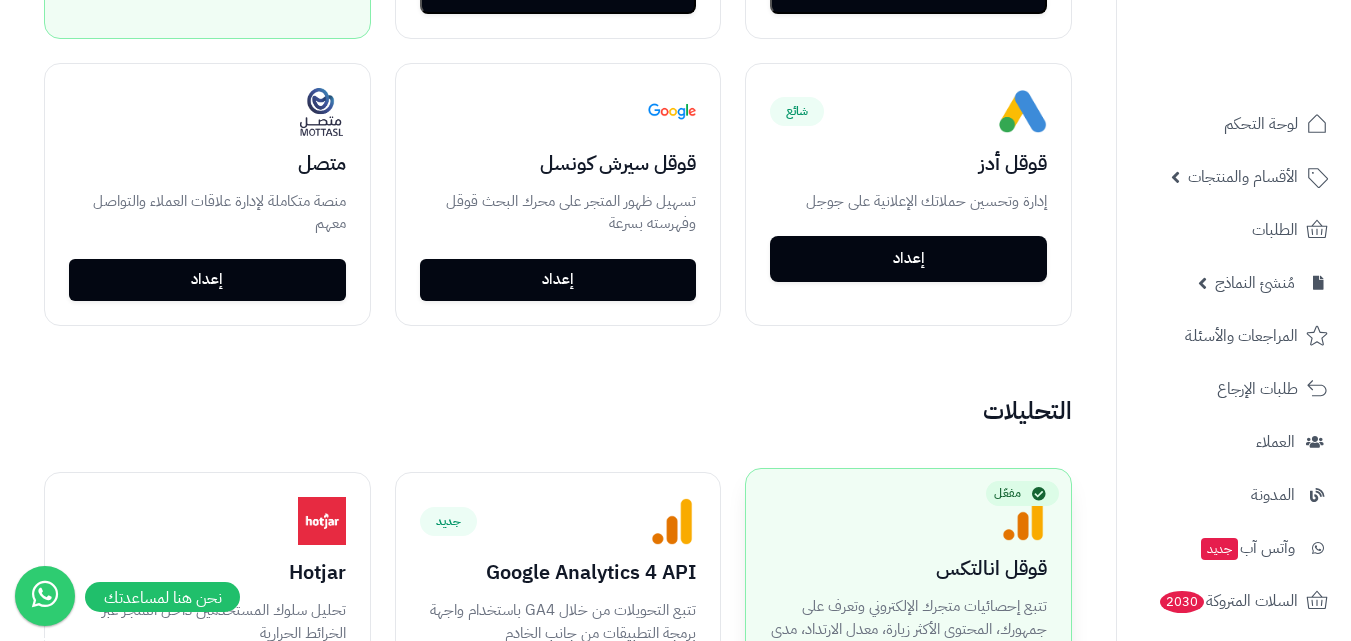 scroll, scrollTop: 1332, scrollLeft: 0, axis: vertical 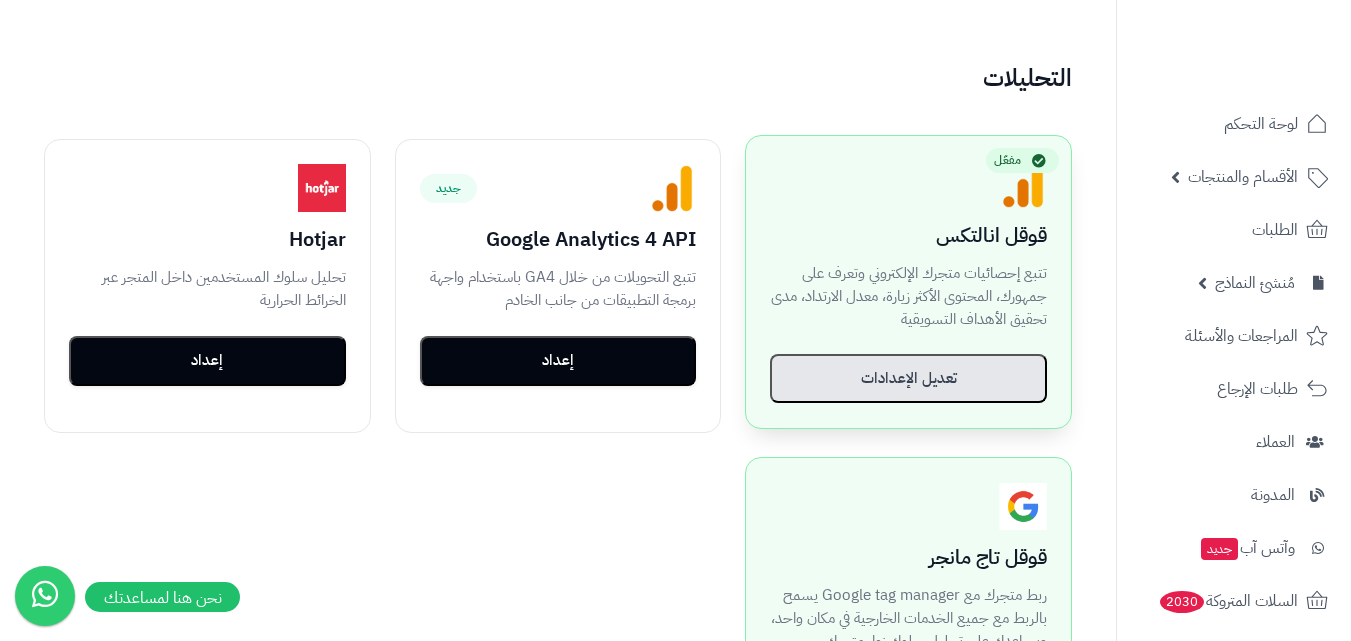 click on "تعديل الإعدادات" at bounding box center (908, 379) 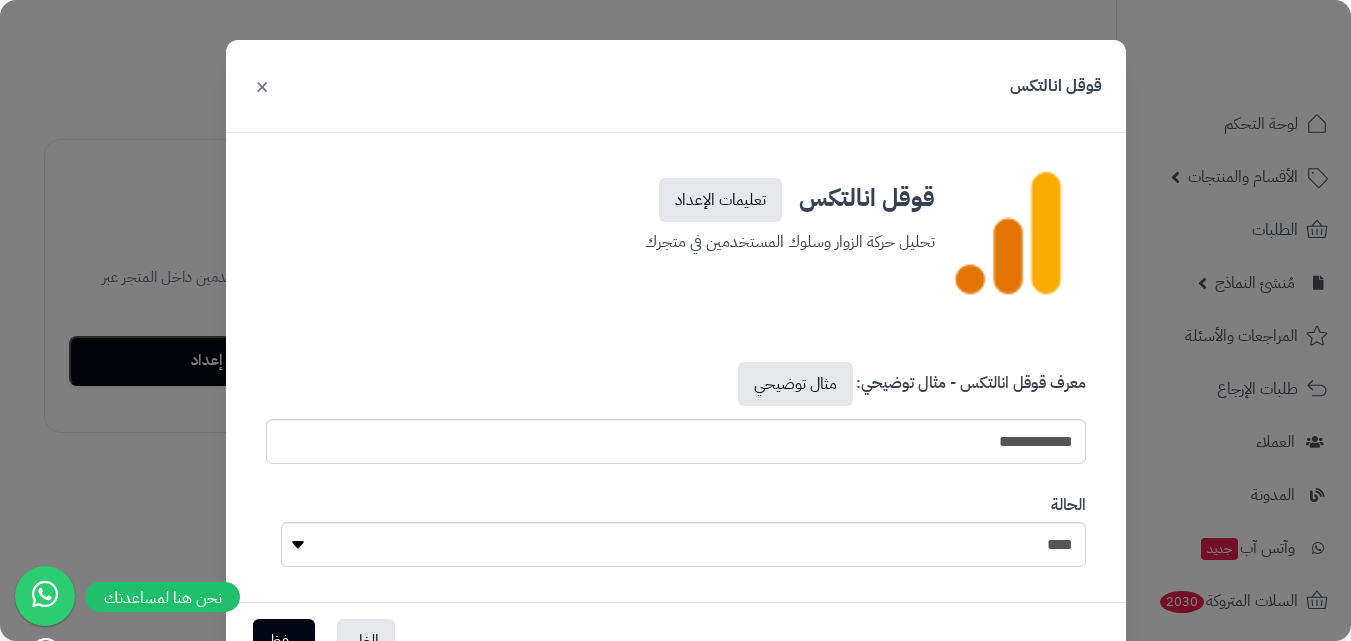 scroll, scrollTop: 42, scrollLeft: 0, axis: vertical 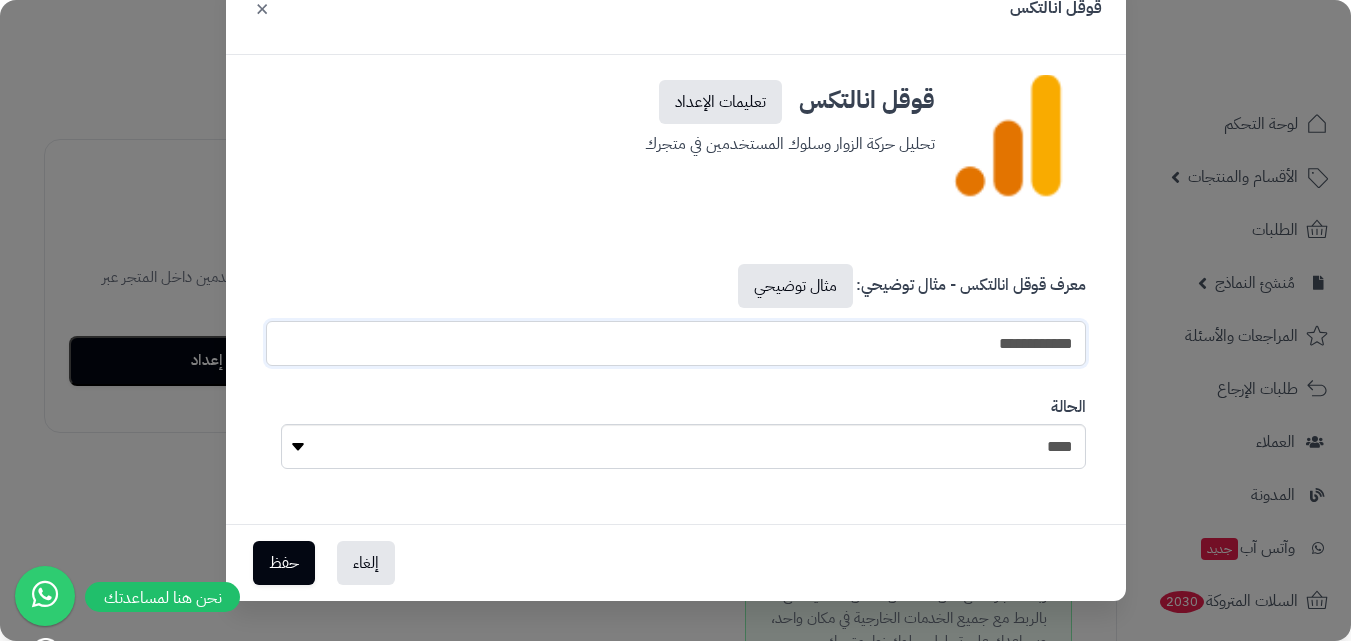 click on "**********" at bounding box center [676, 343] 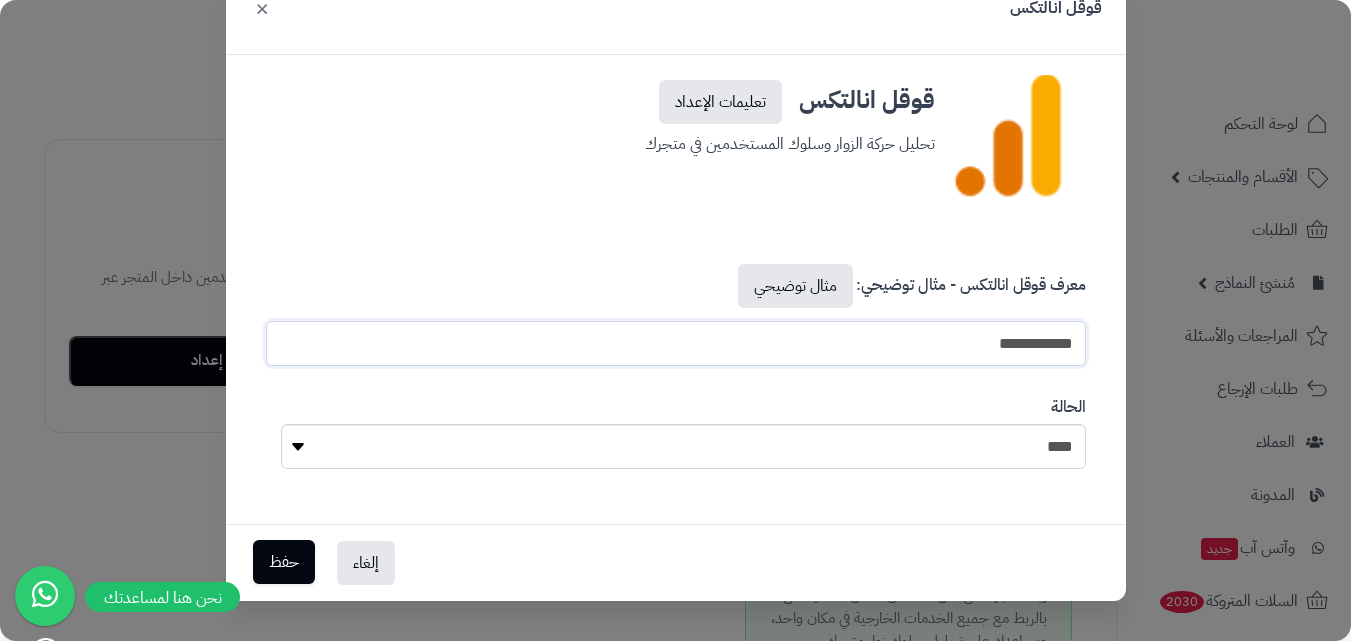type on "**********" 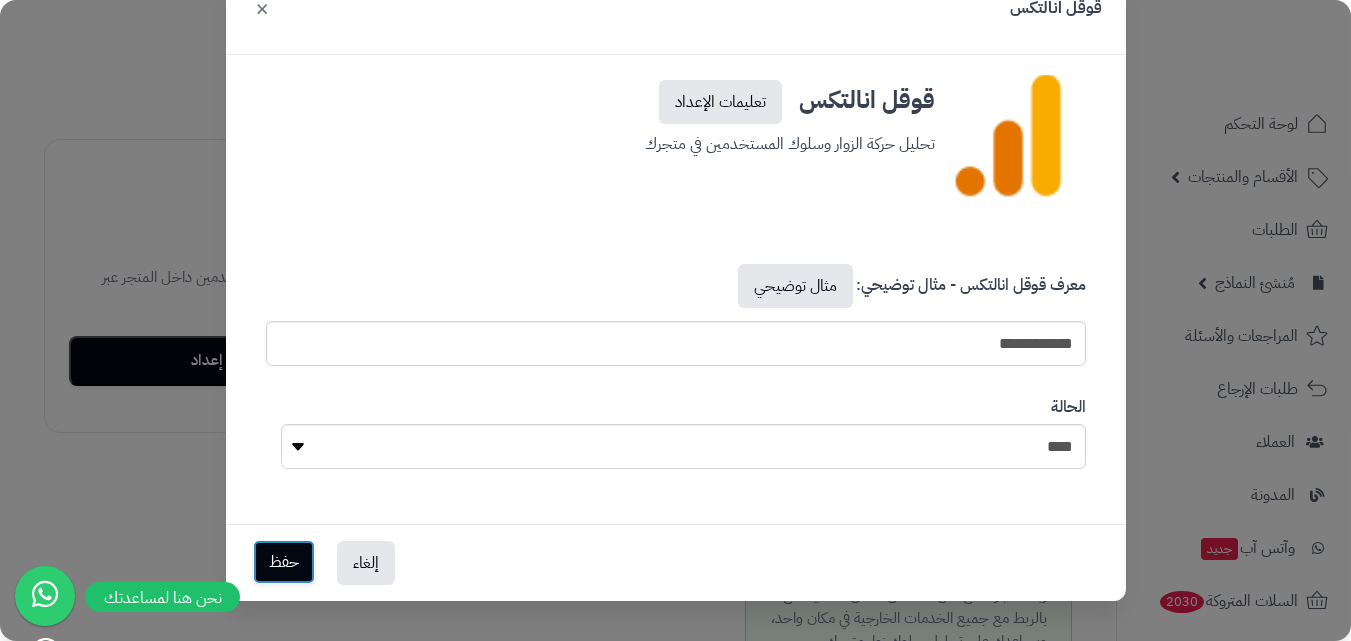 click on "حفظ" at bounding box center (284, 562) 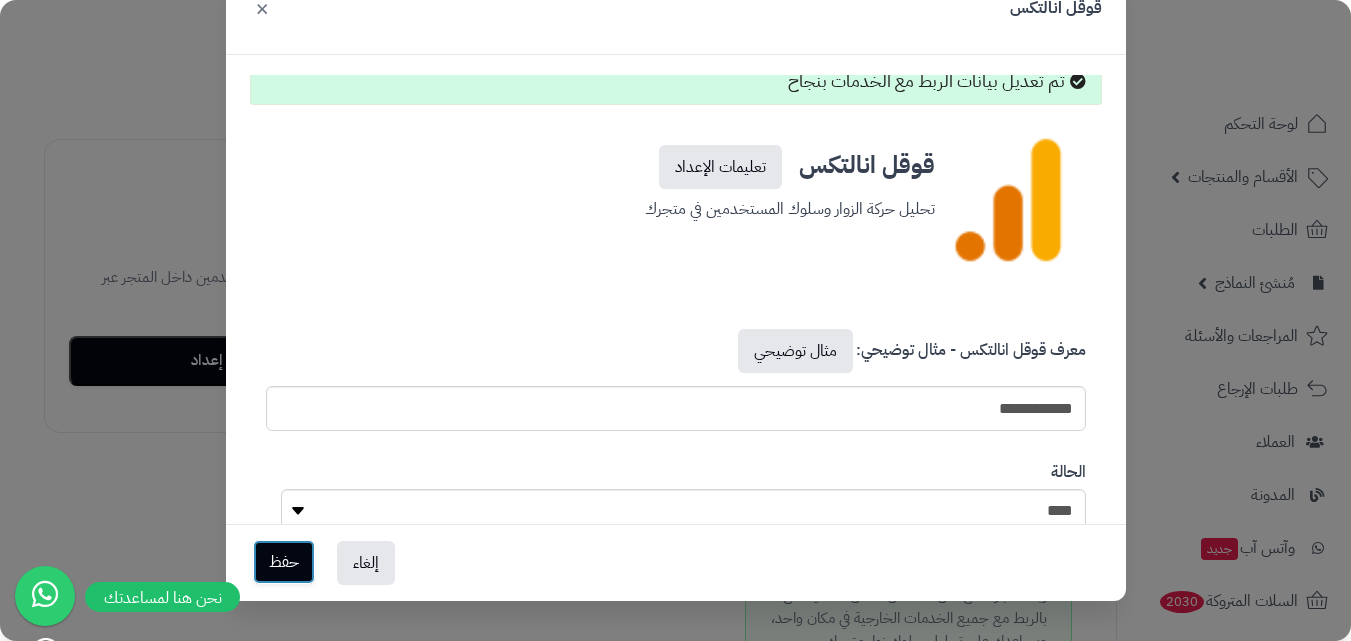 scroll, scrollTop: 107, scrollLeft: 0, axis: vertical 